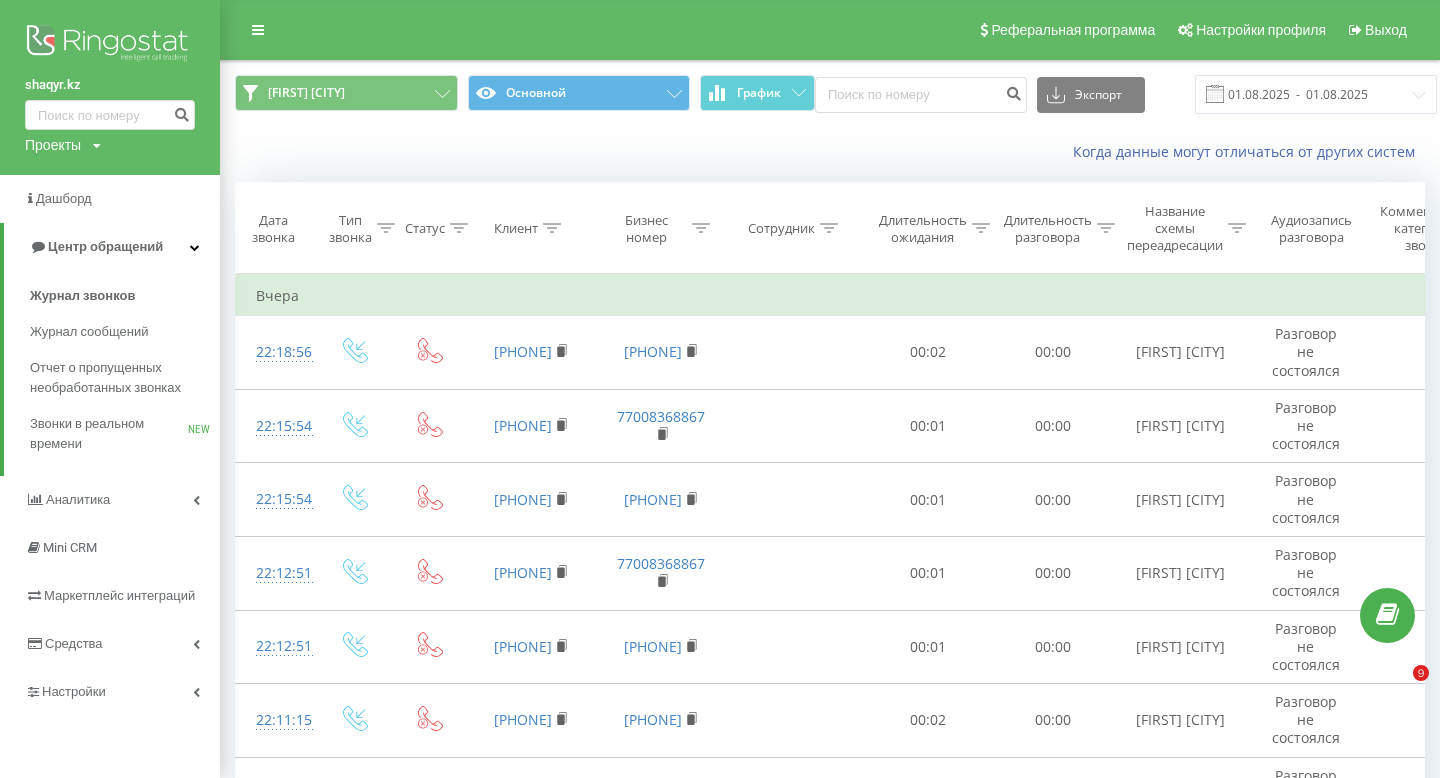 scroll, scrollTop: 0, scrollLeft: 0, axis: both 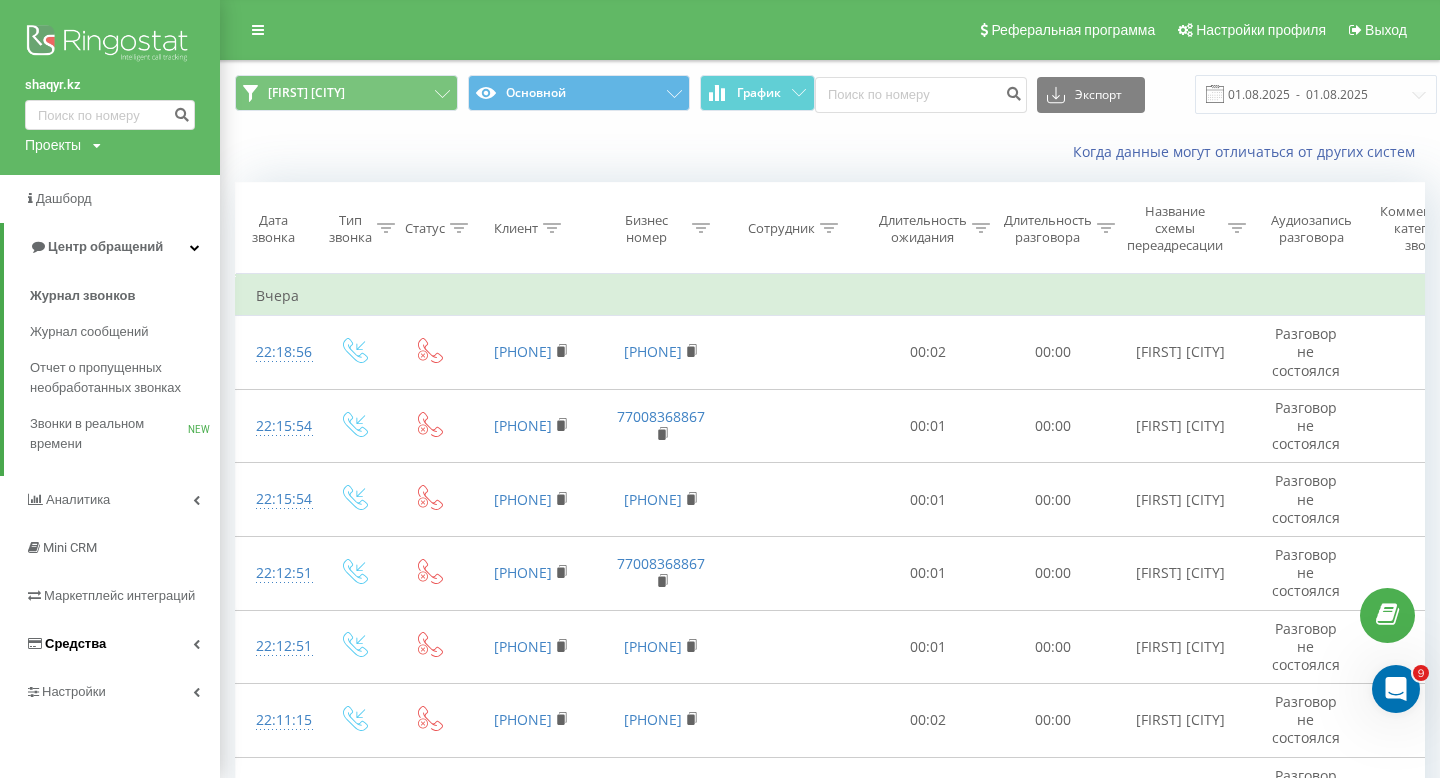 click on "Средства" at bounding box center (110, 644) 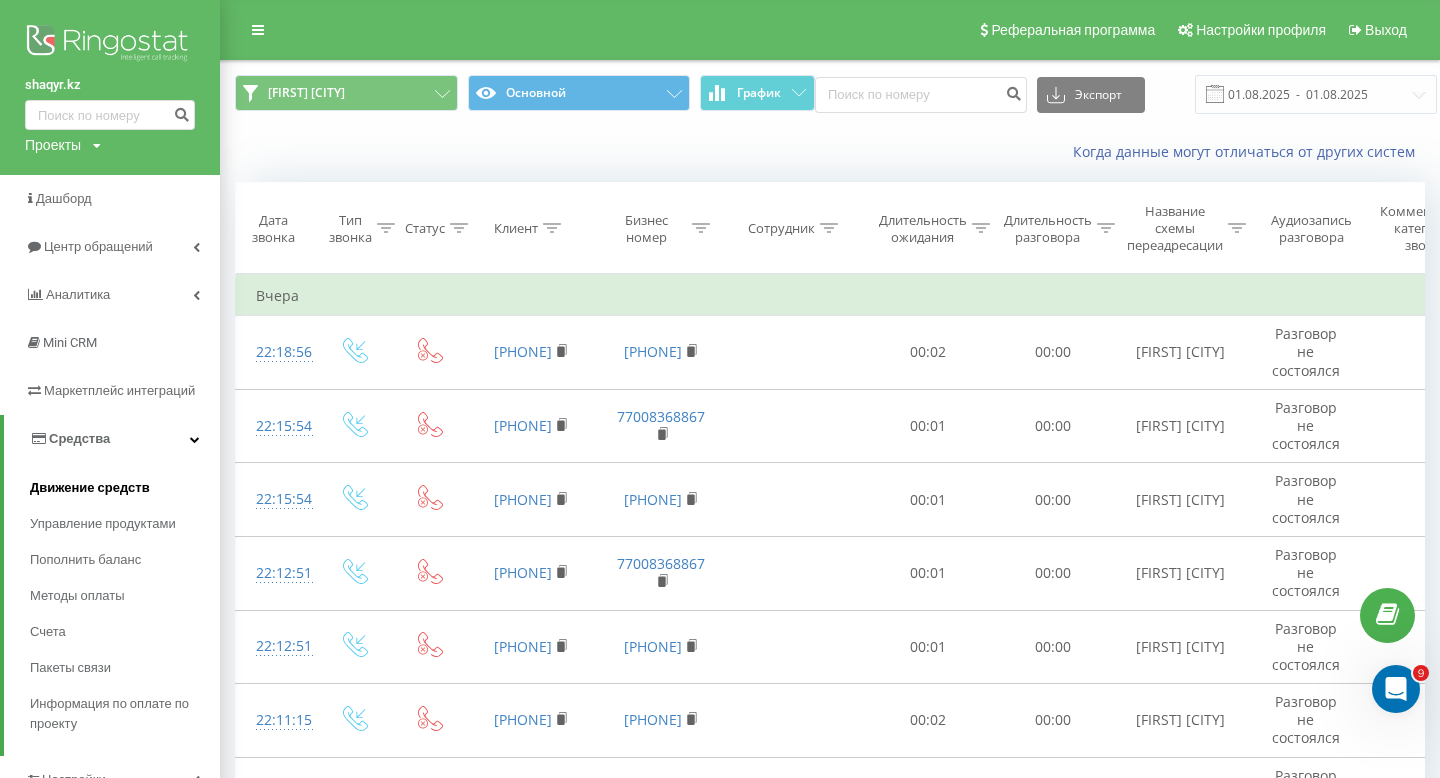 click on "Движение средств" at bounding box center [90, 488] 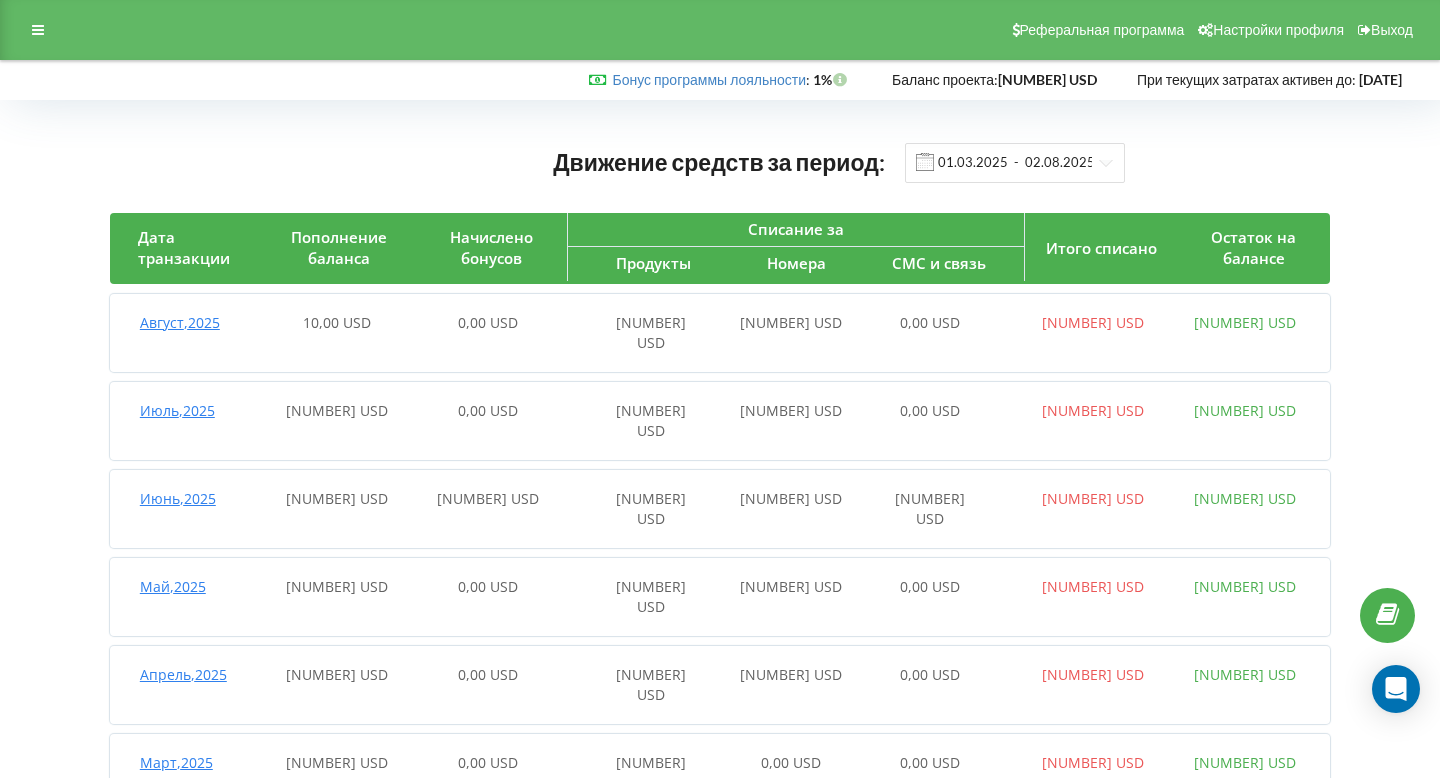 scroll, scrollTop: 0, scrollLeft: 0, axis: both 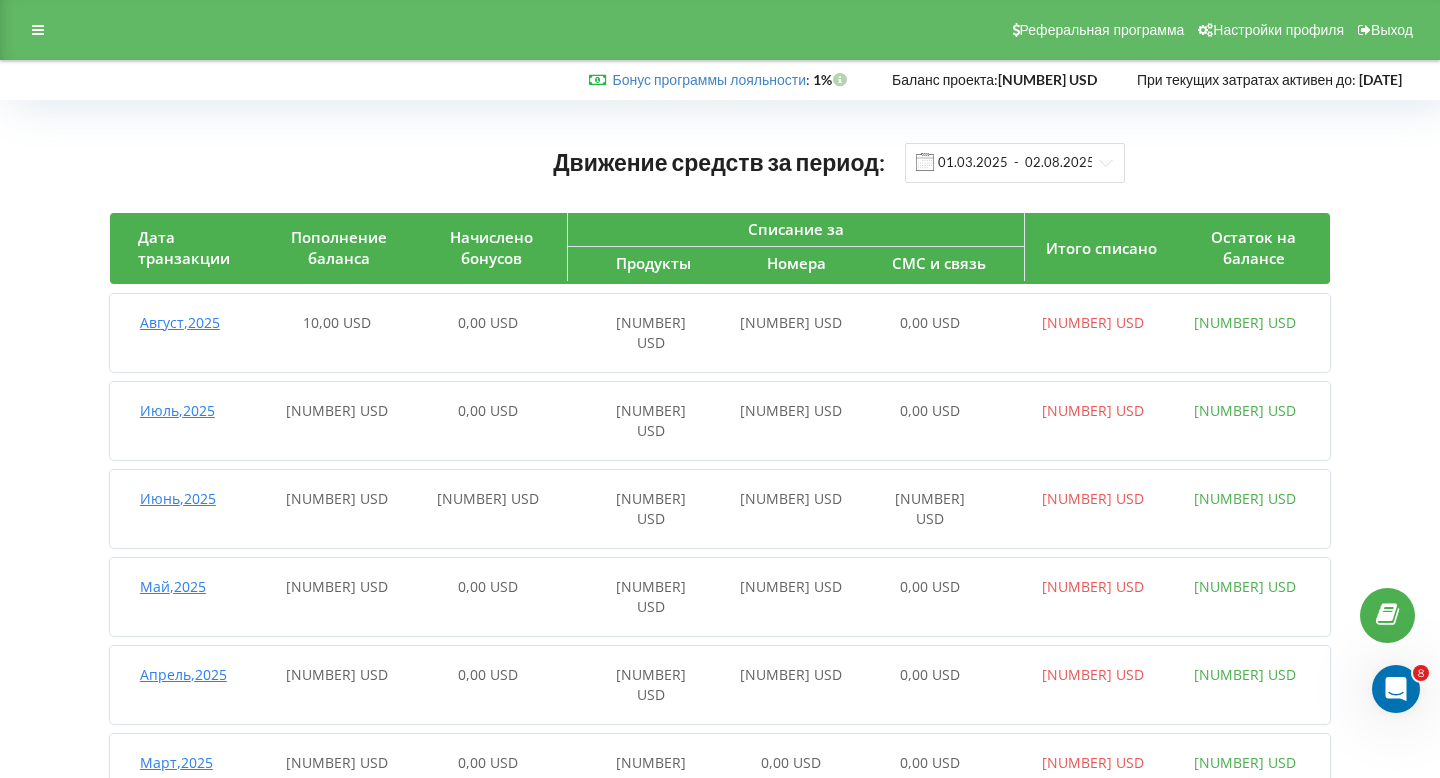 click on "-7,40 USD" at bounding box center (639, 333) 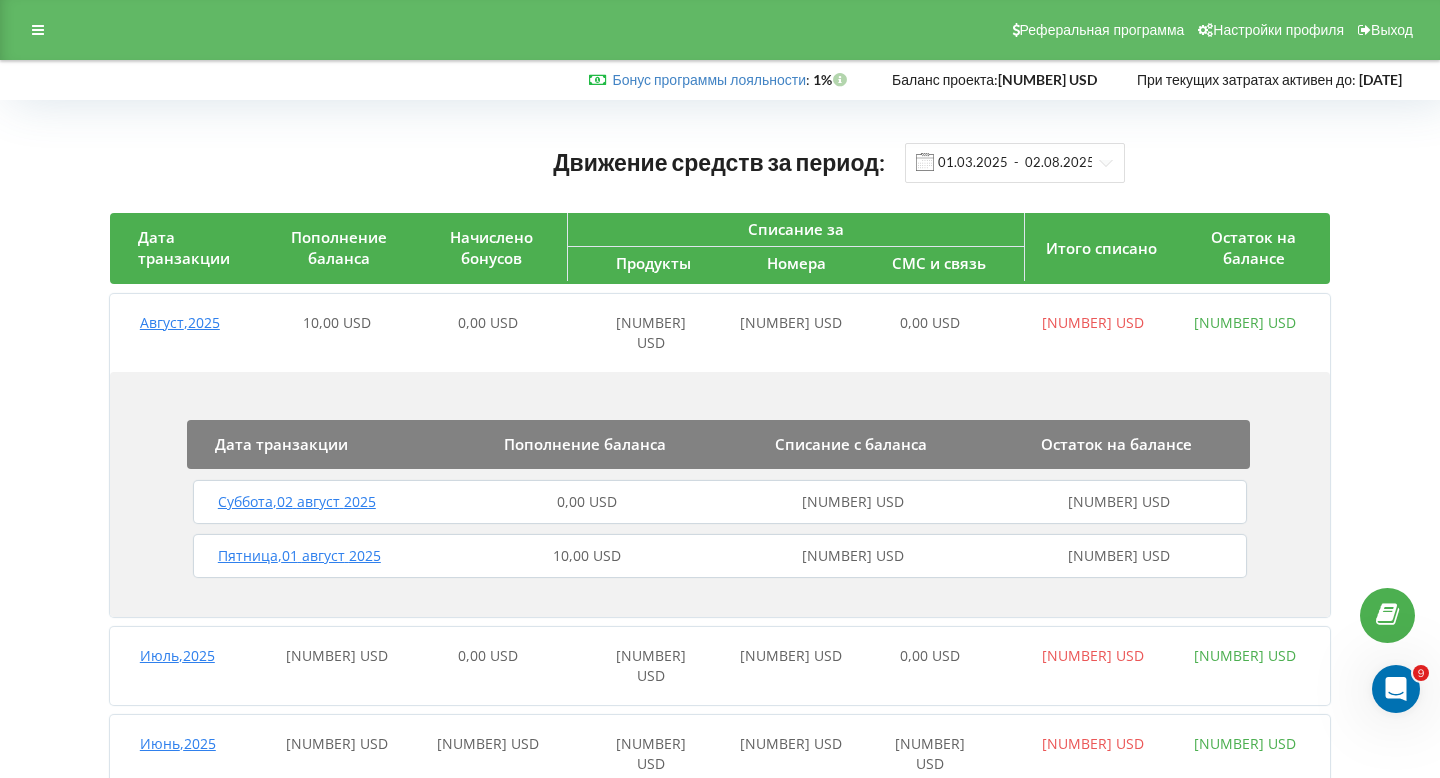 click on "-7,40 USD" at bounding box center [639, 333] 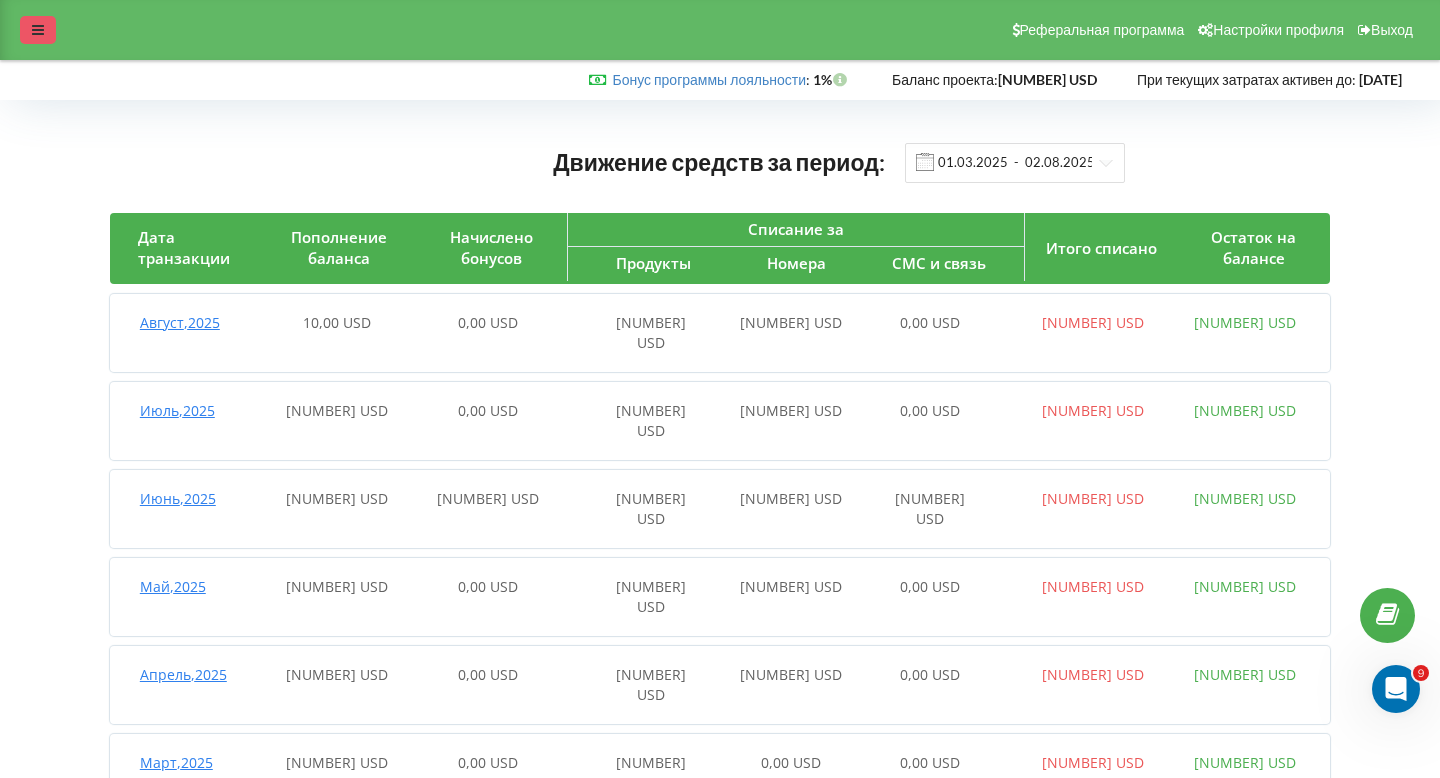 click at bounding box center (38, 30) 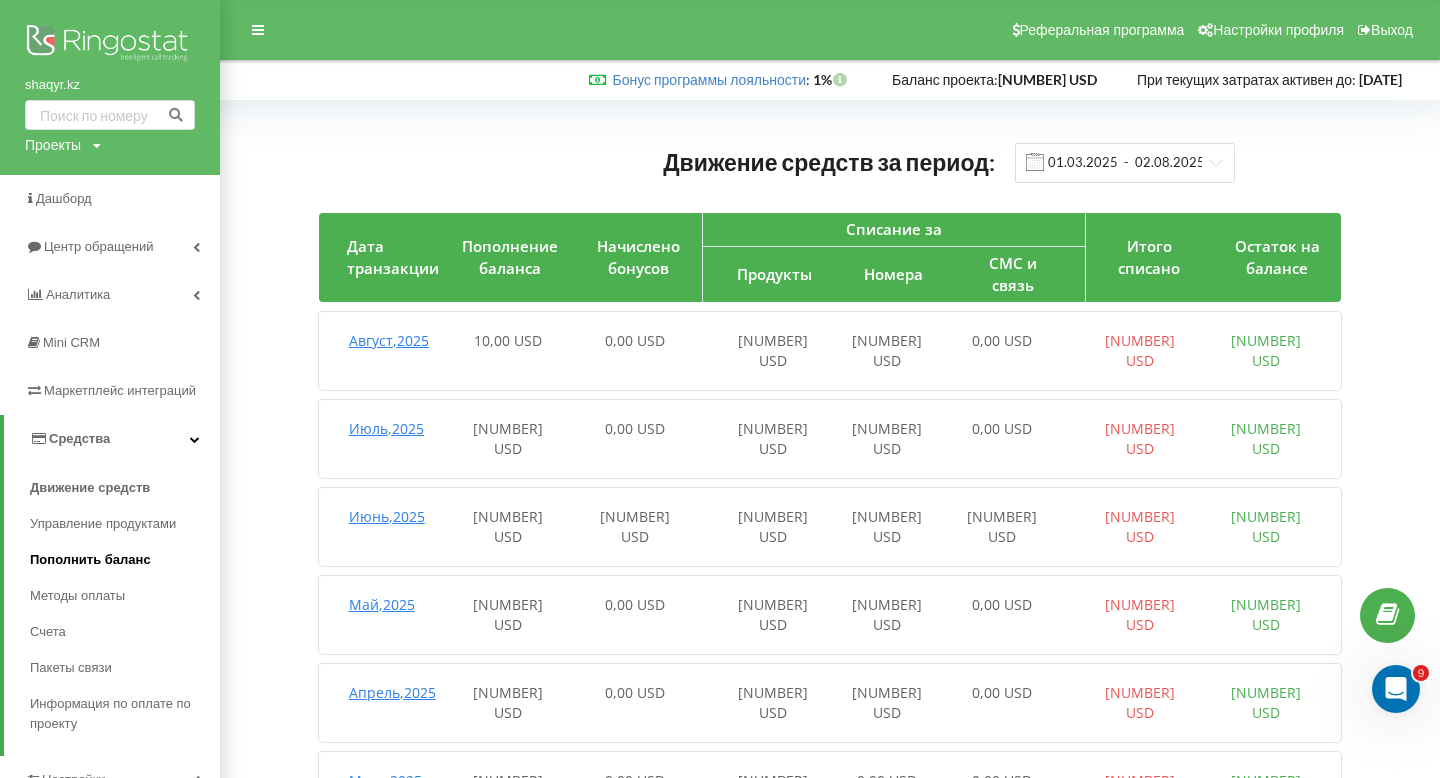 click on "Пополнить баланс" at bounding box center [90, 560] 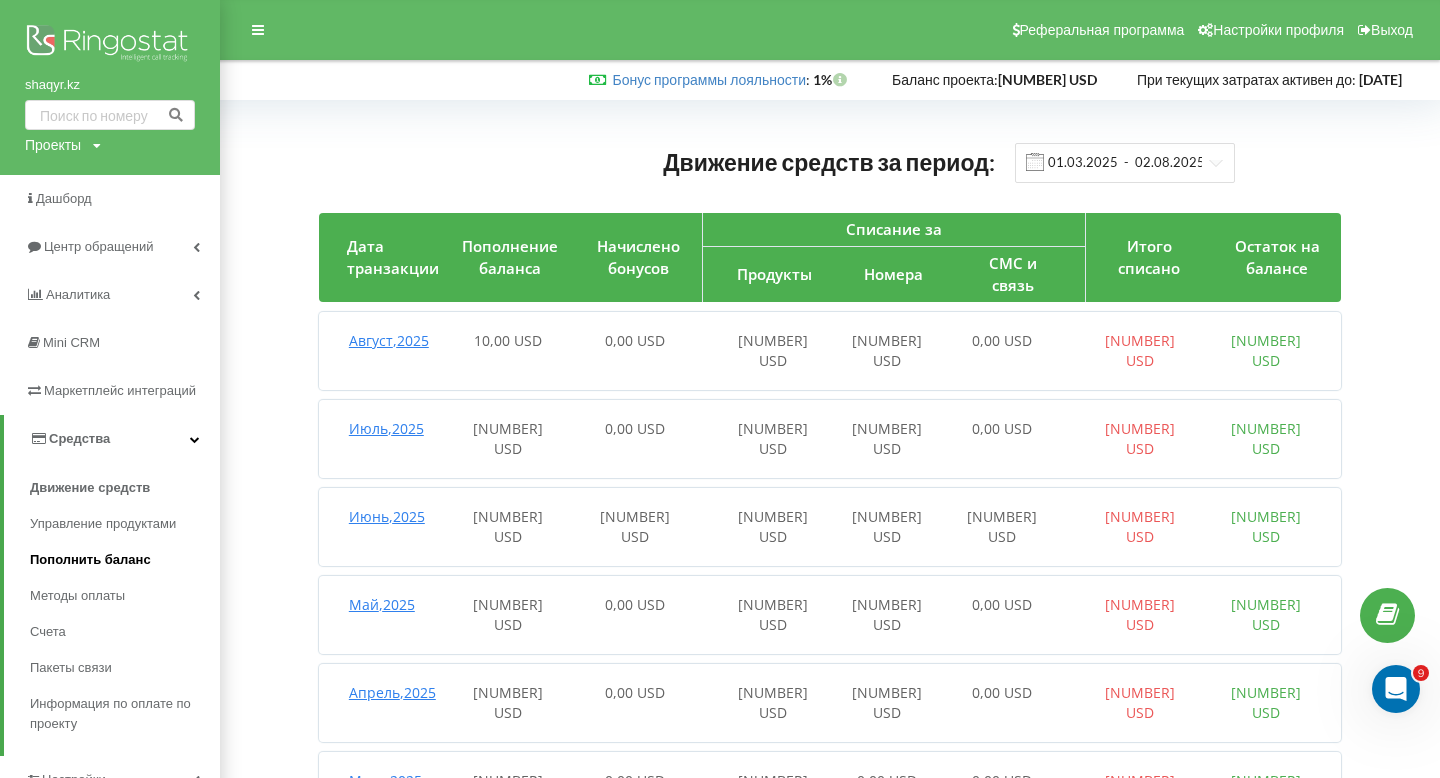 click on "Пополнить баланс" at bounding box center (90, 560) 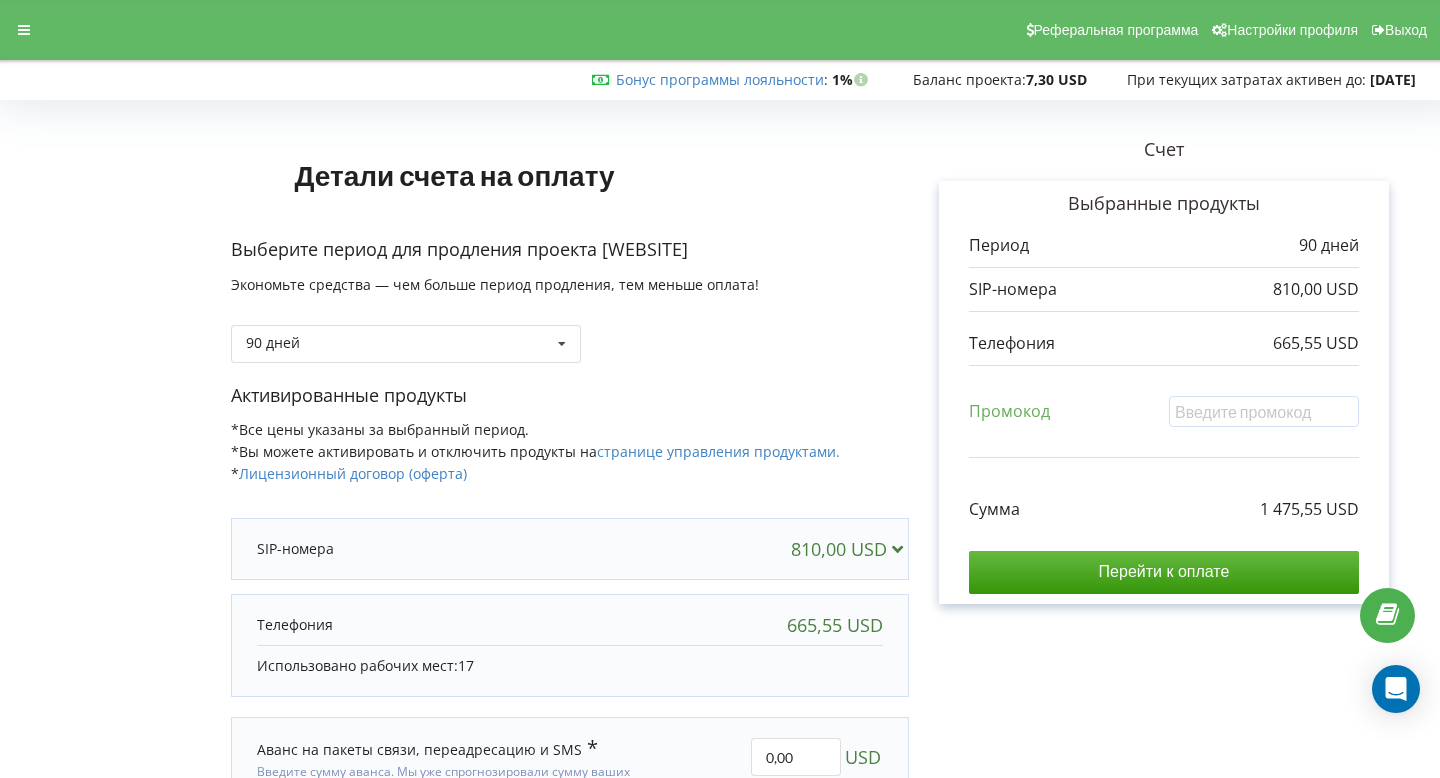 scroll, scrollTop: 0, scrollLeft: 0, axis: both 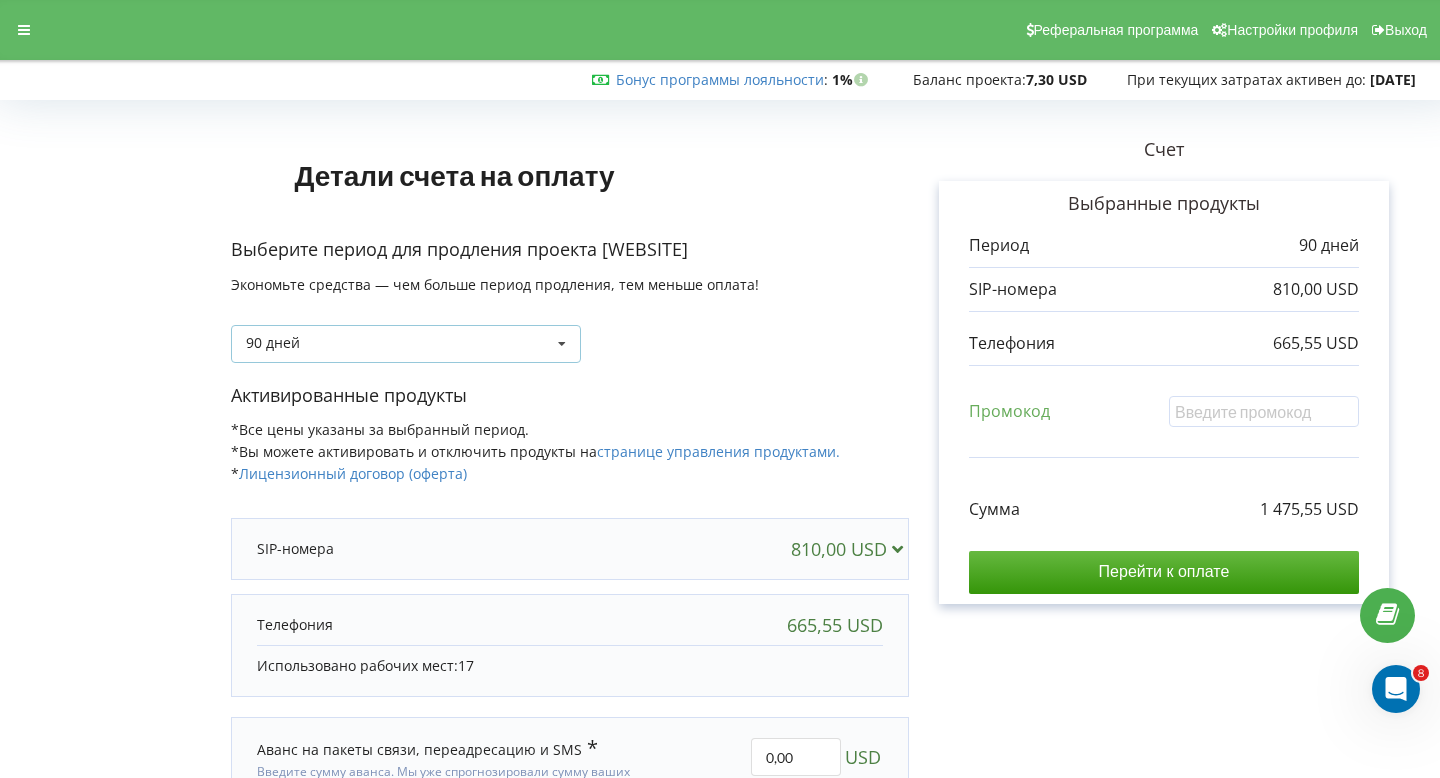 click on "90 дней
Пополнить баланс без периода
30 дней" at bounding box center [406, 344] 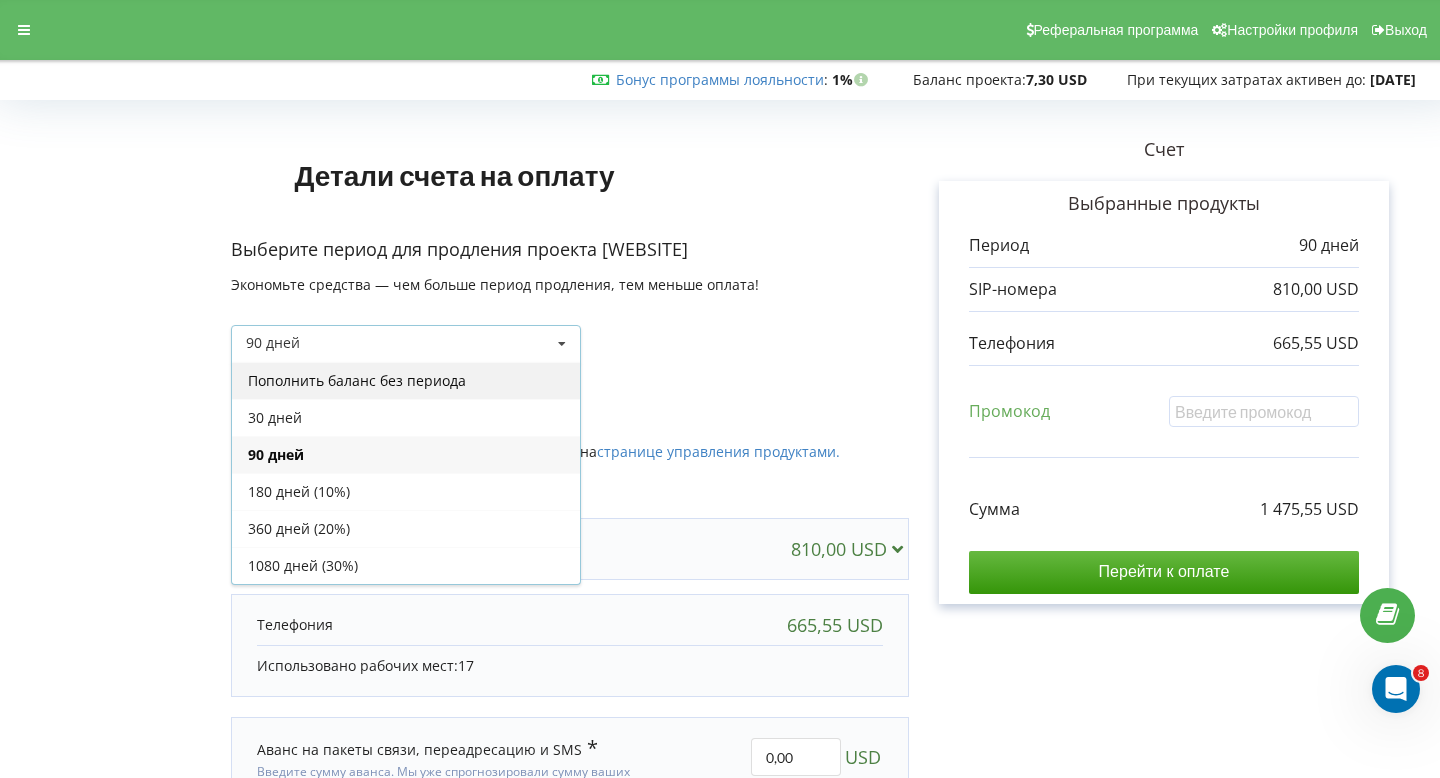 click on "Пополнить баланс без периода" at bounding box center (406, 380) 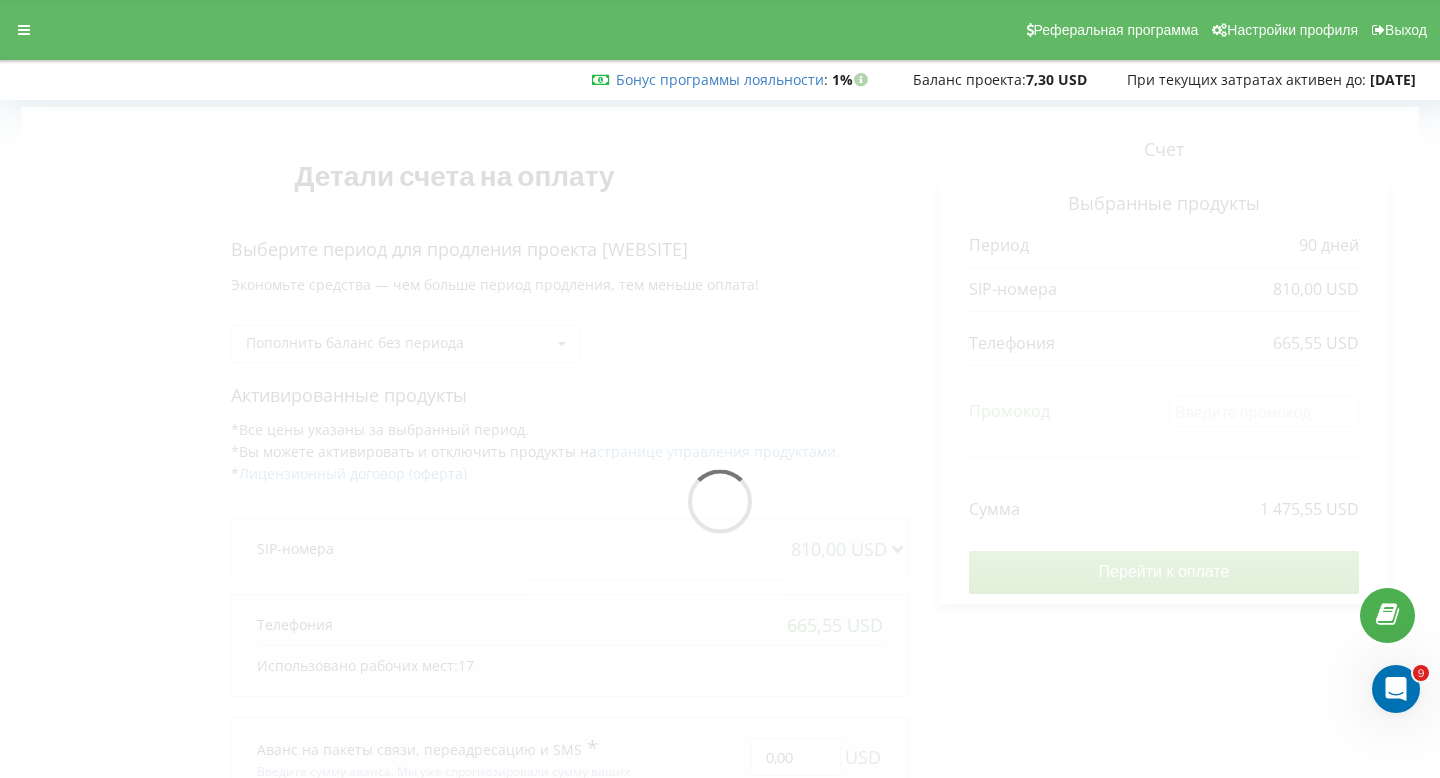 click 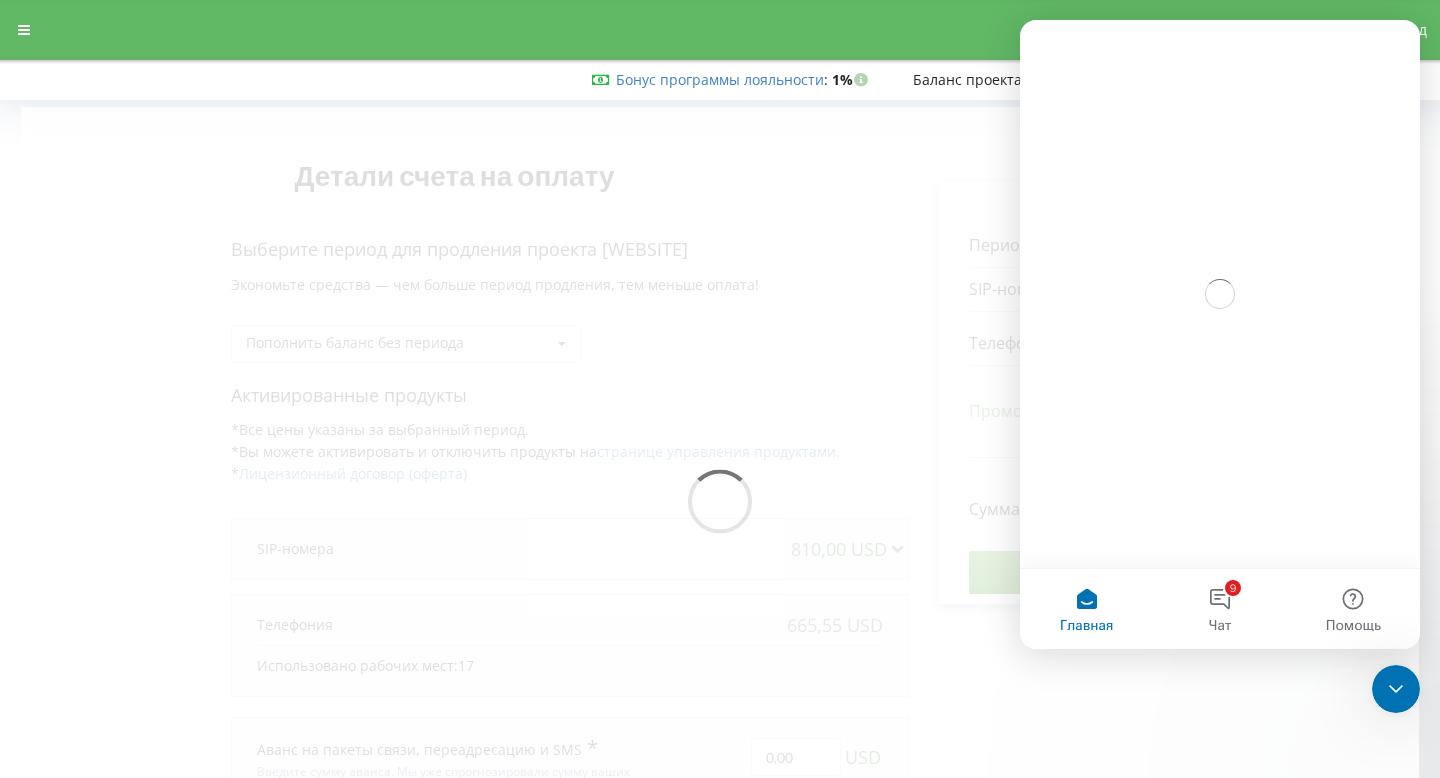 scroll, scrollTop: 0, scrollLeft: 0, axis: both 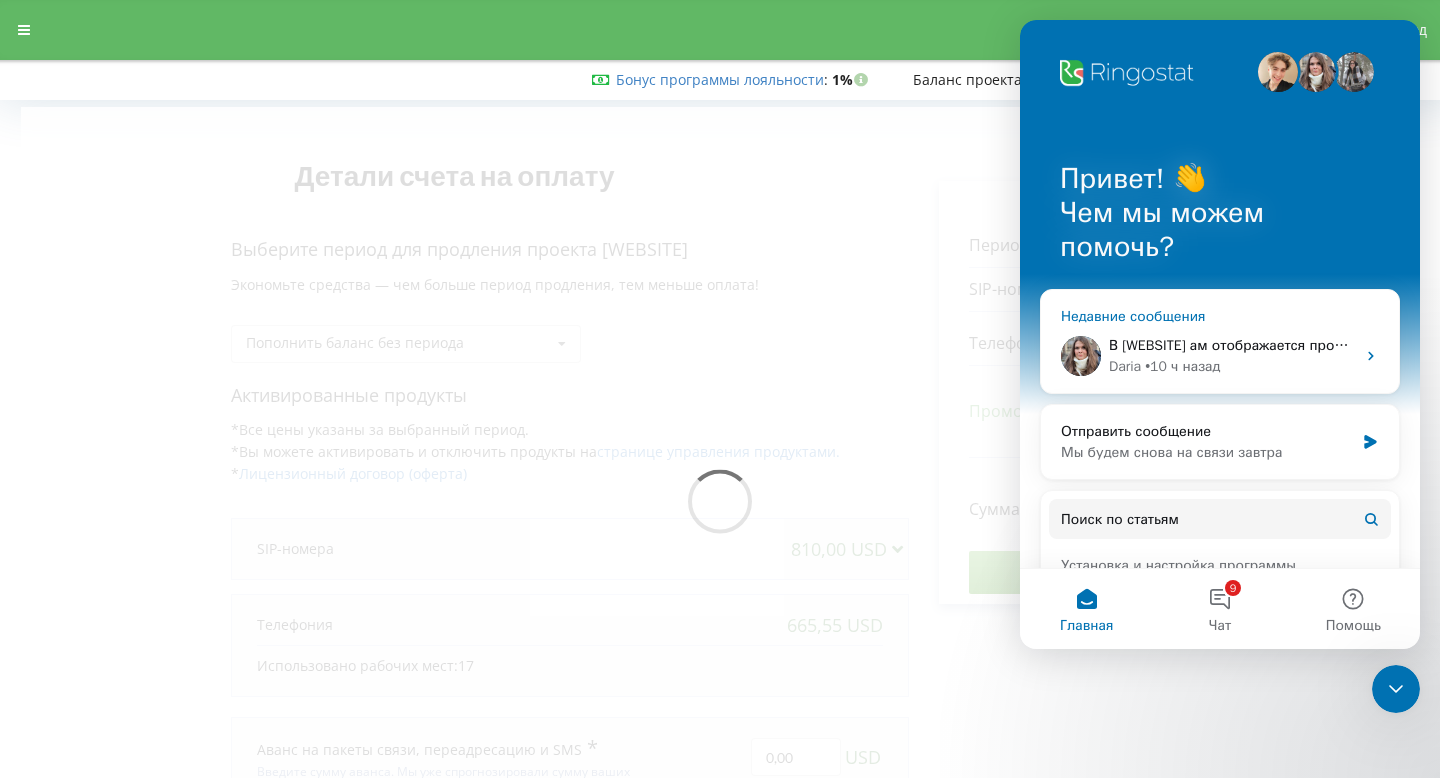 click on "•  10 ч назад" at bounding box center (1182, 366) 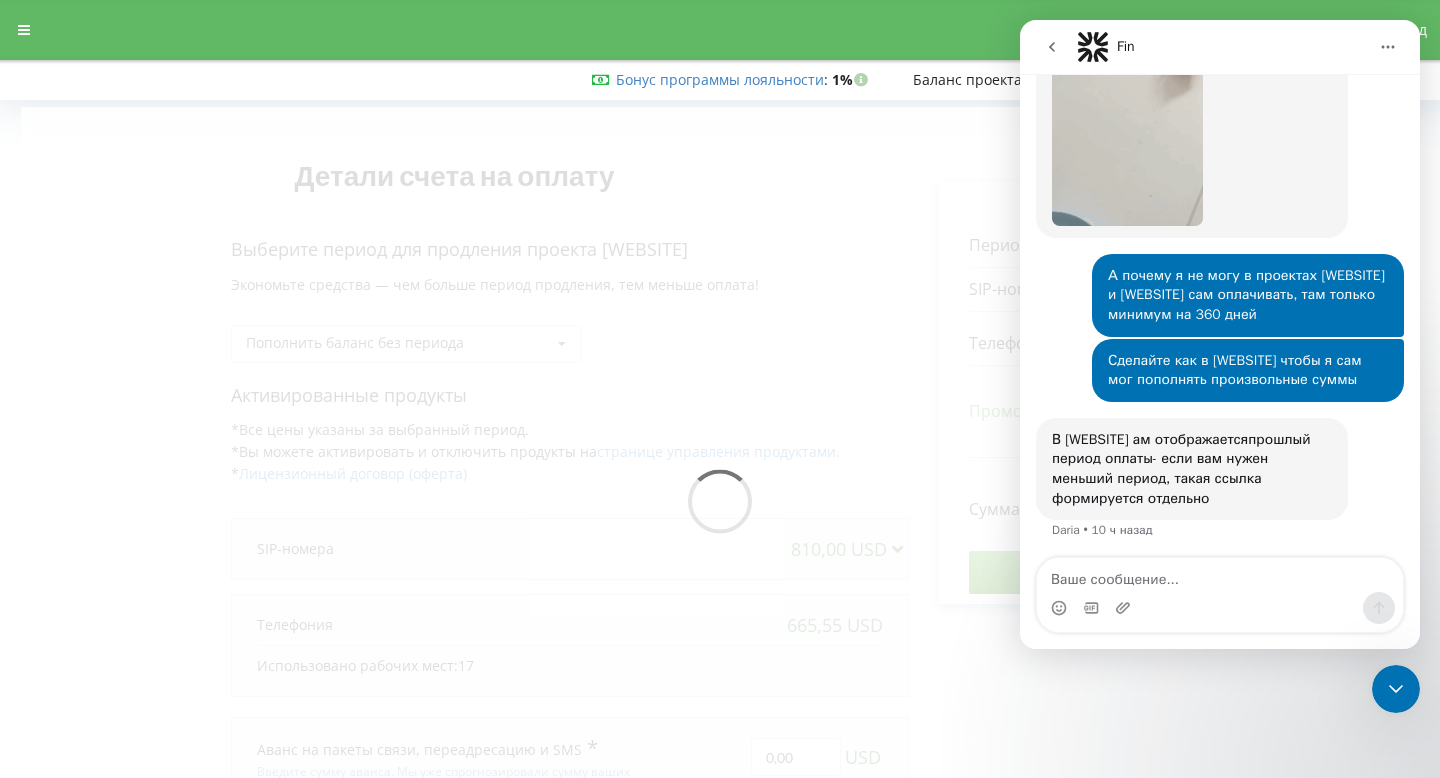 scroll, scrollTop: 2036, scrollLeft: 0, axis: vertical 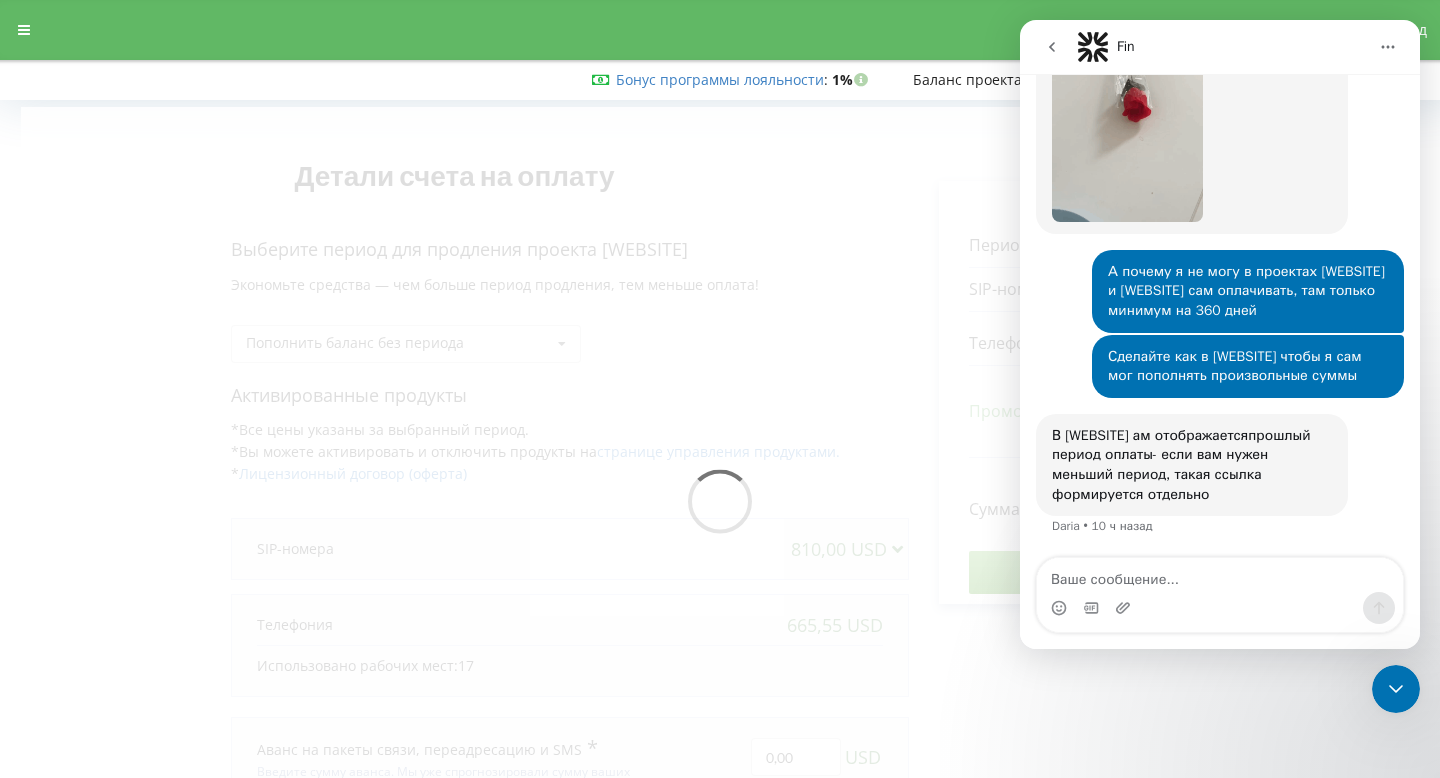 click at bounding box center (720, 506) 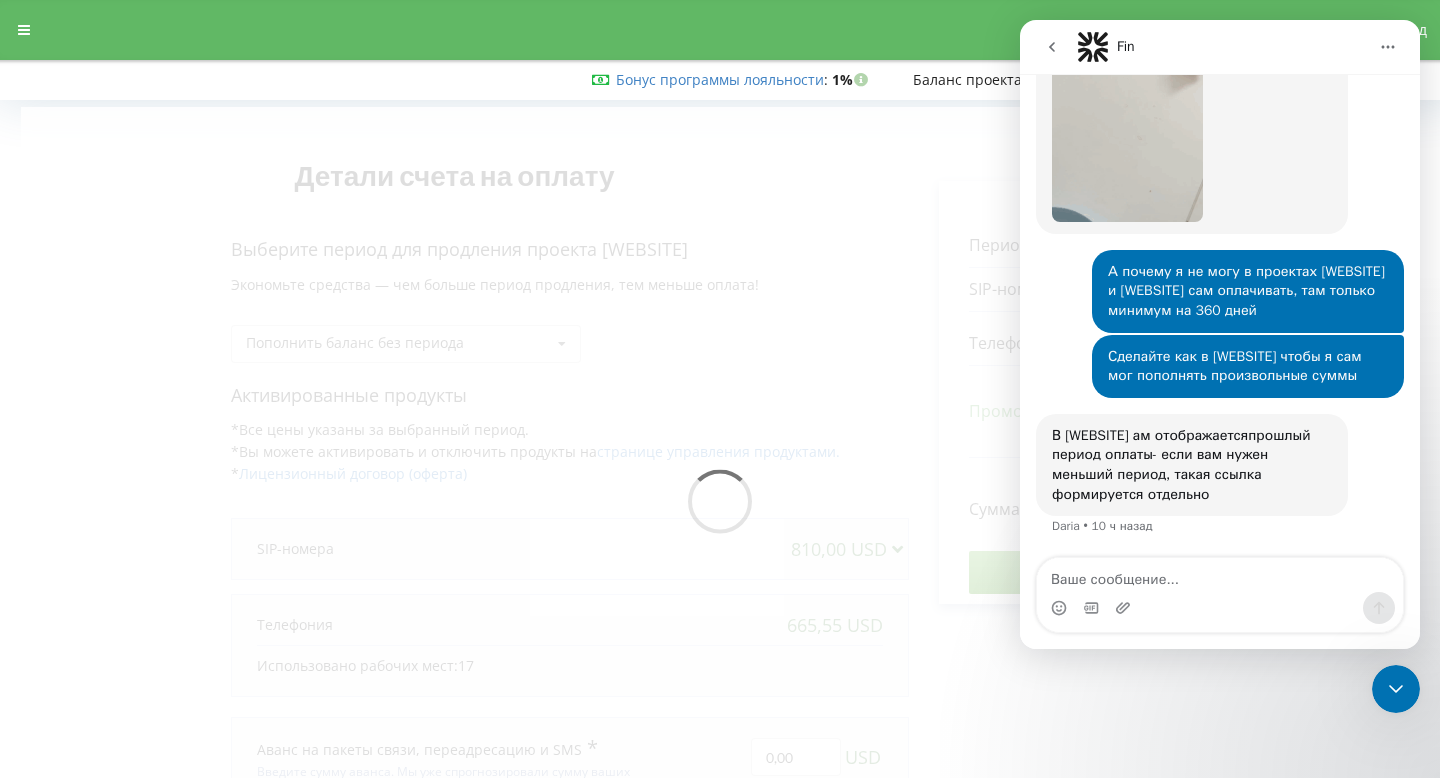 click 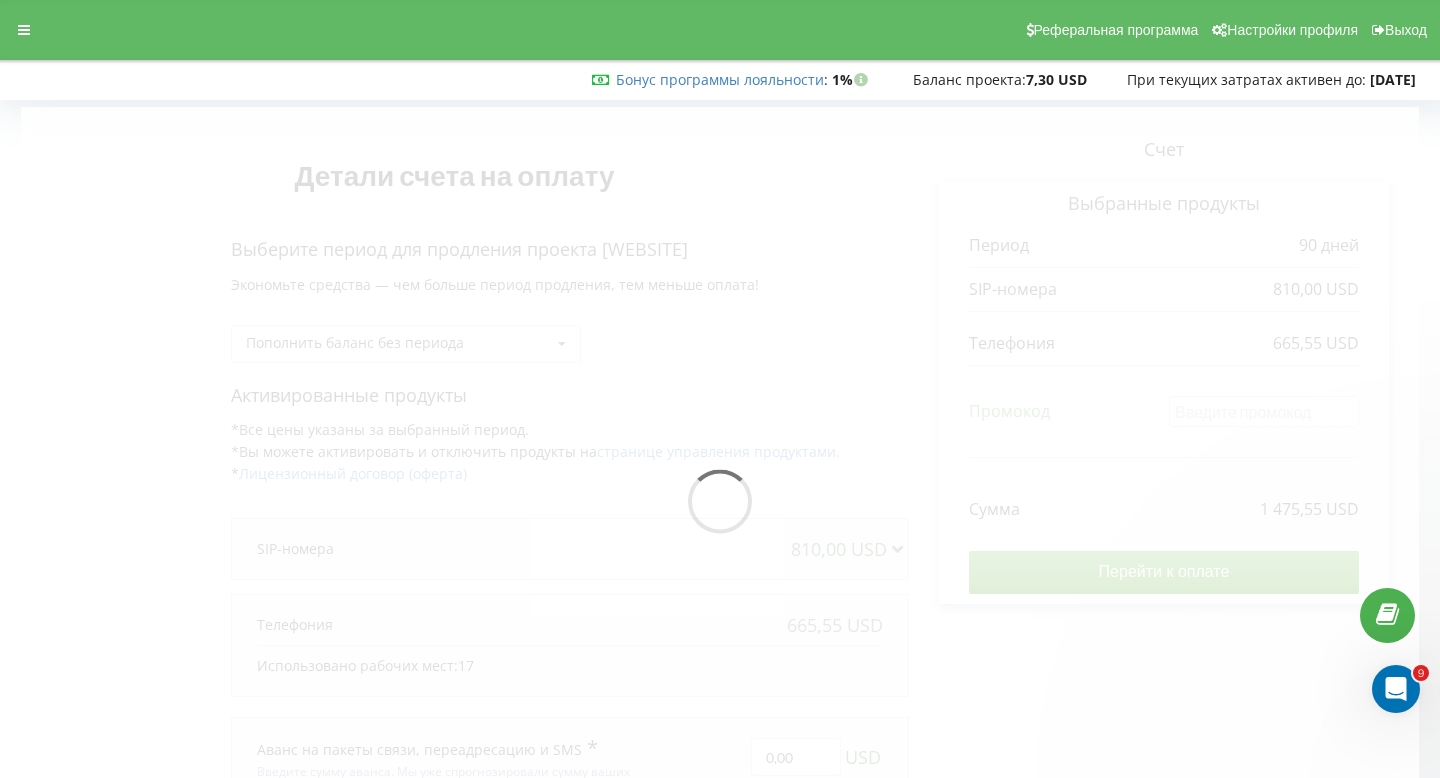 scroll, scrollTop: 0, scrollLeft: 0, axis: both 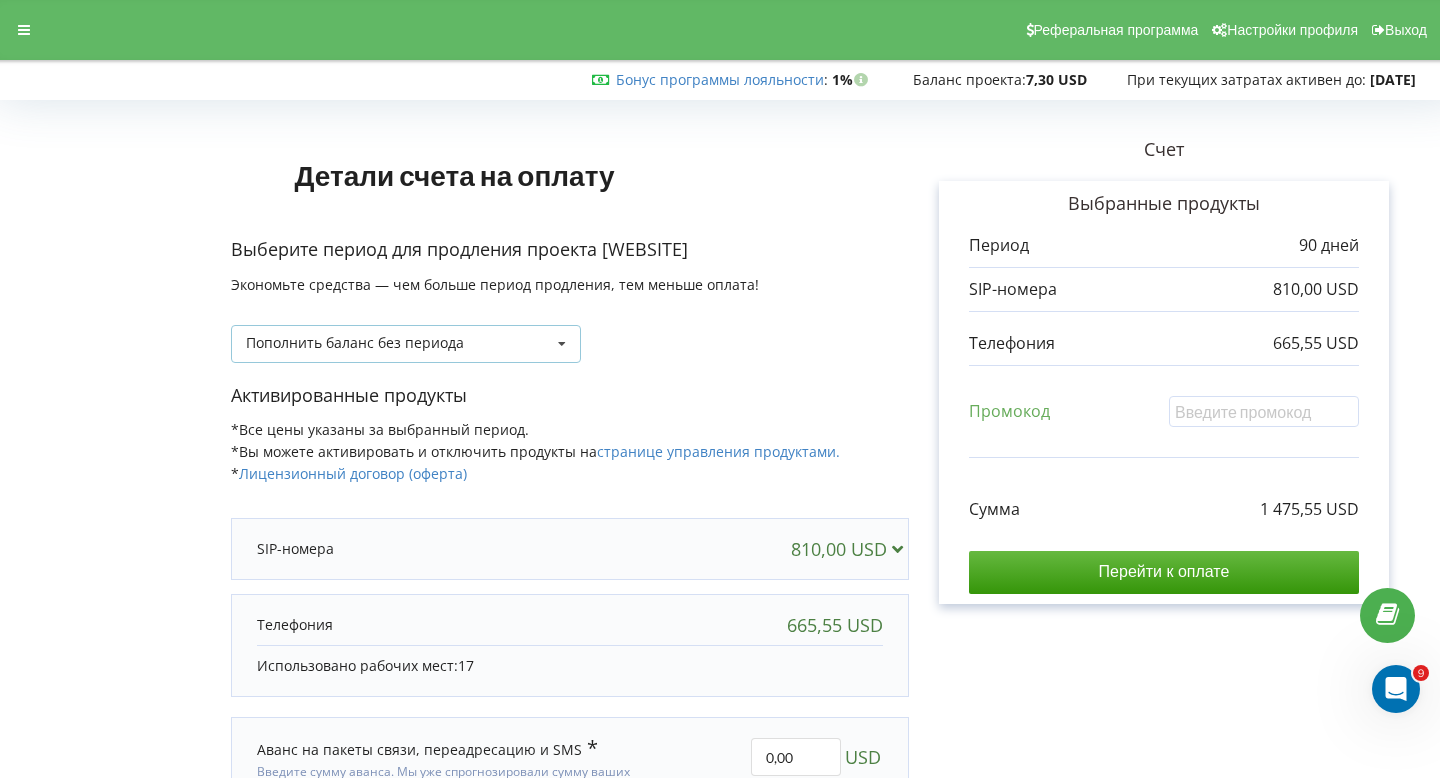 click on "Пополнить баланс без периода
Пополнить баланс без периода
30 дней" at bounding box center [406, 344] 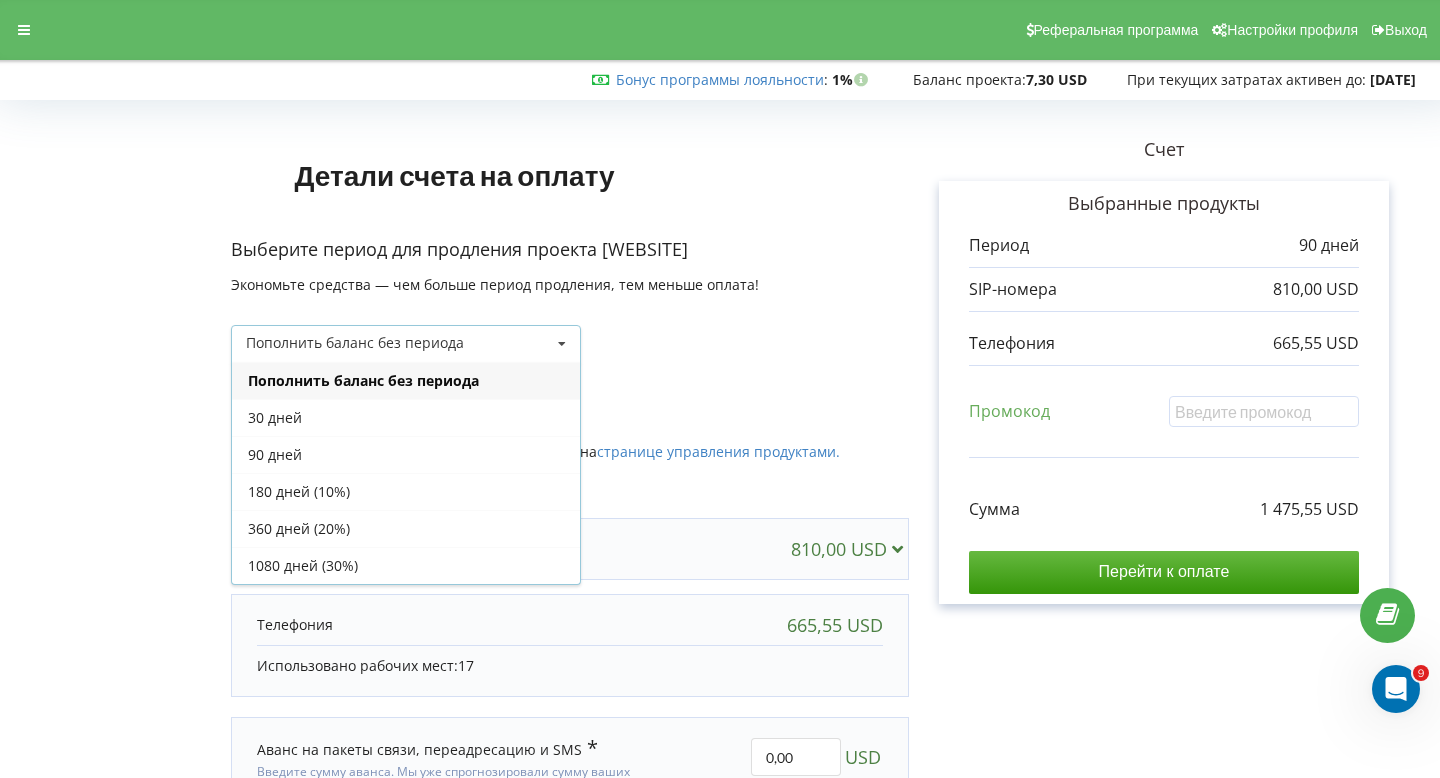 drag, startPoint x: 419, startPoint y: 402, endPoint x: 431, endPoint y: 382, distance: 23.323807 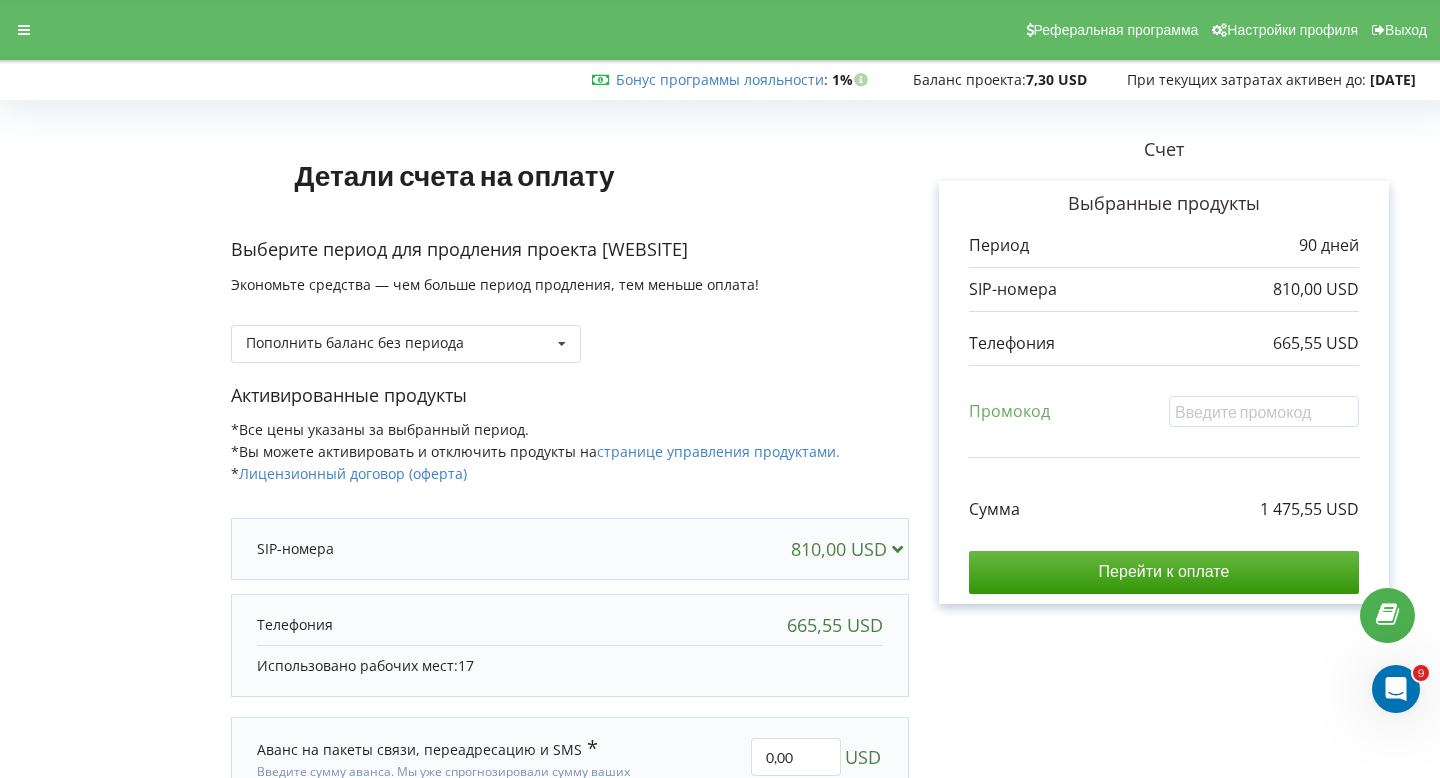 click on "Пополнить баланс без периода
Пополнить баланс без периода" at bounding box center (570, 329) 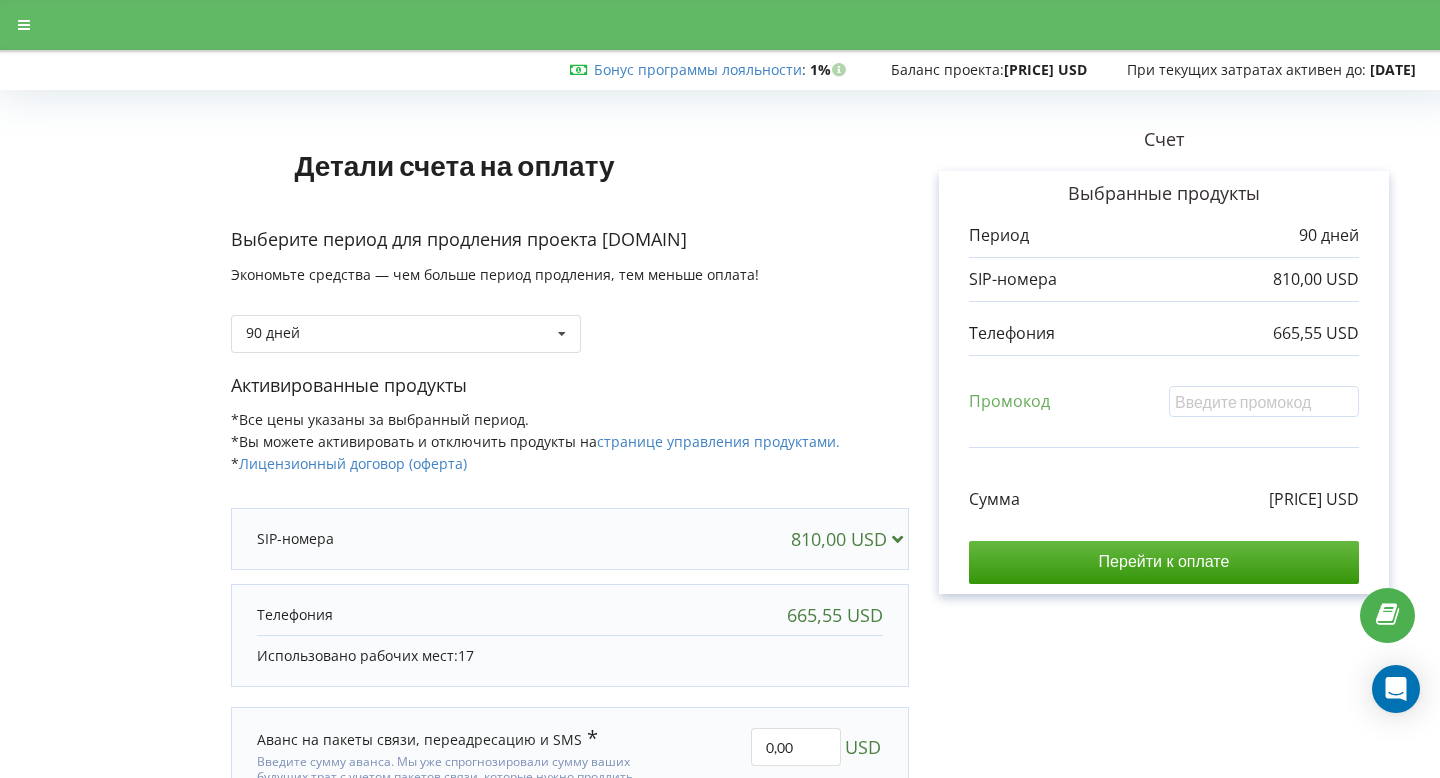 scroll, scrollTop: 0, scrollLeft: 0, axis: both 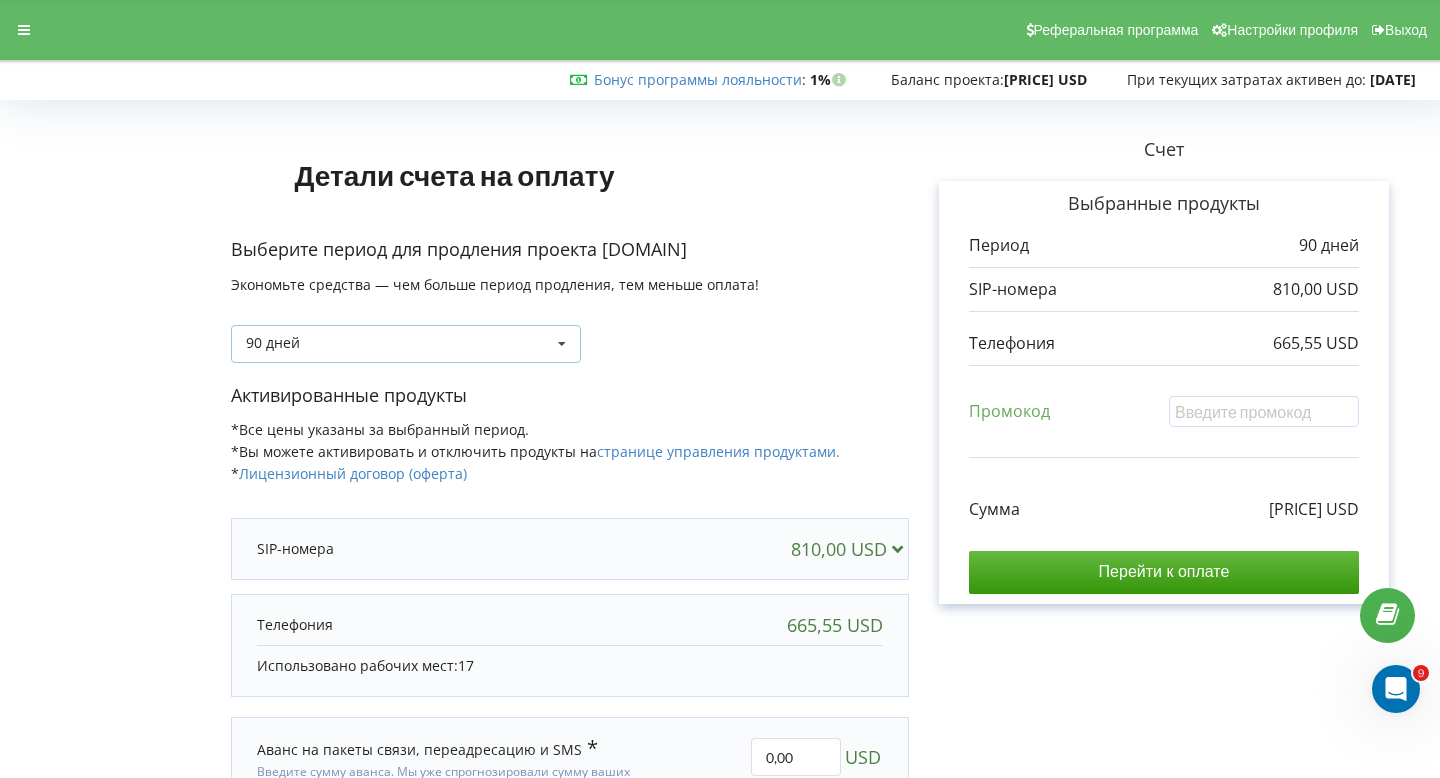 click on "90 дней
Пополнить баланс без периода
30 дней" at bounding box center [406, 344] 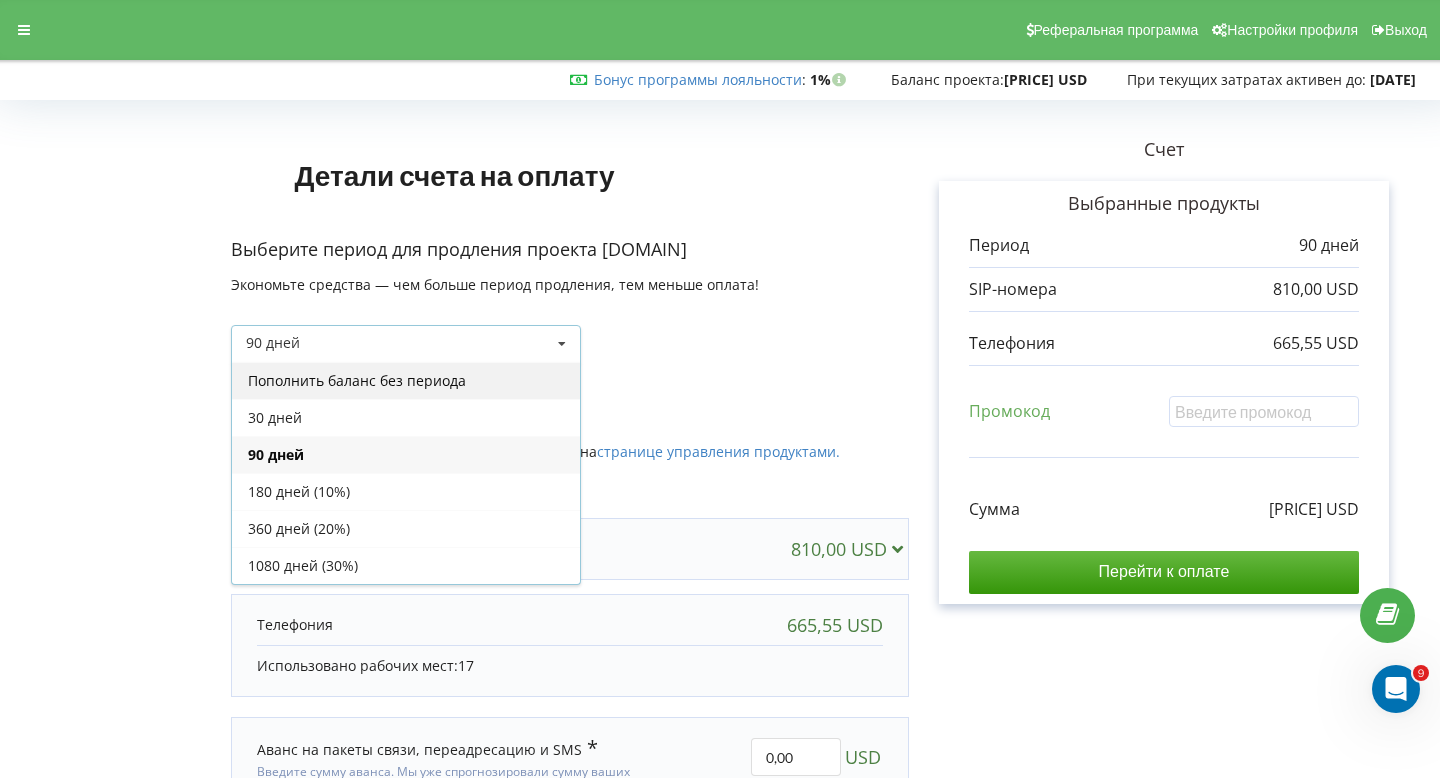 click on "Пополнить баланс без периода" at bounding box center (406, 380) 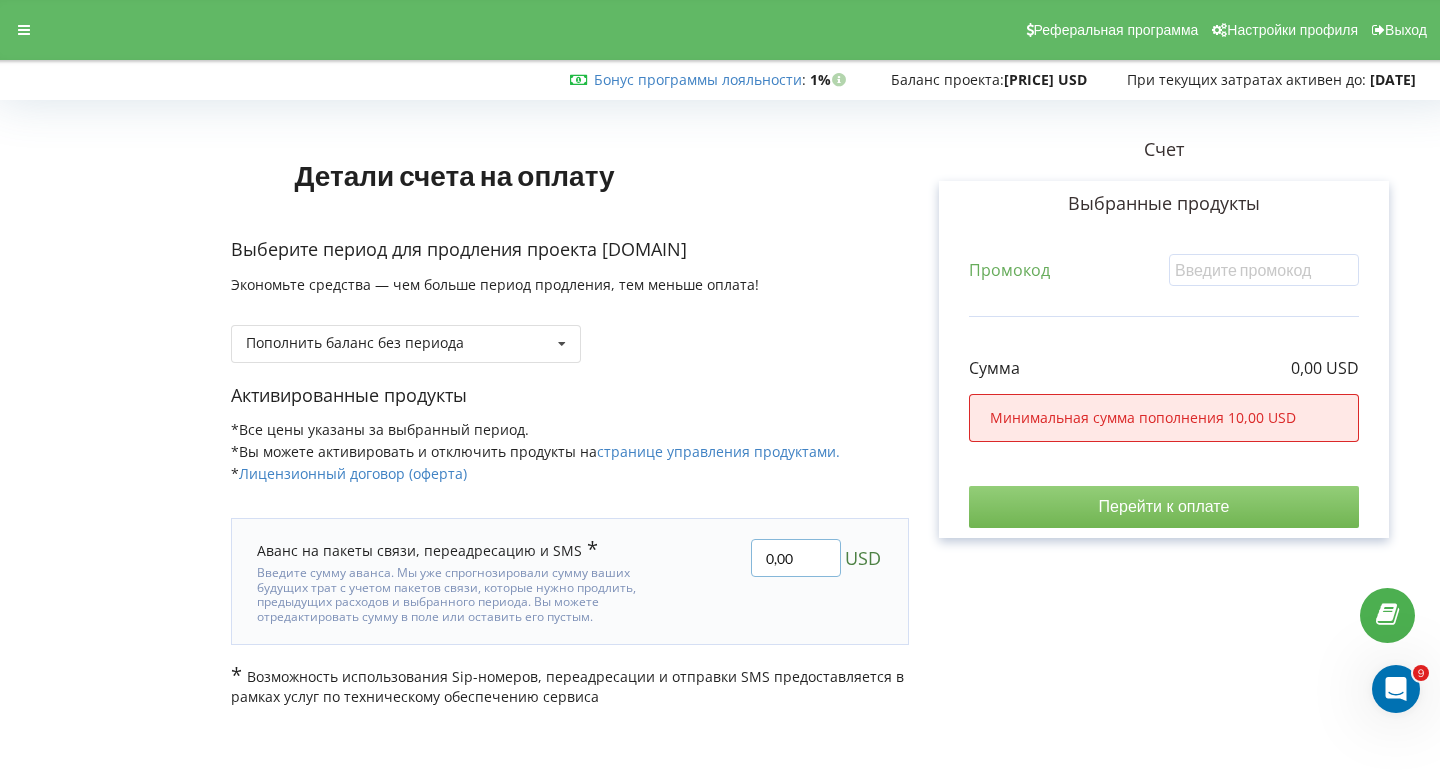 drag, startPoint x: 808, startPoint y: 542, endPoint x: 612, endPoint y: 538, distance: 196.04082 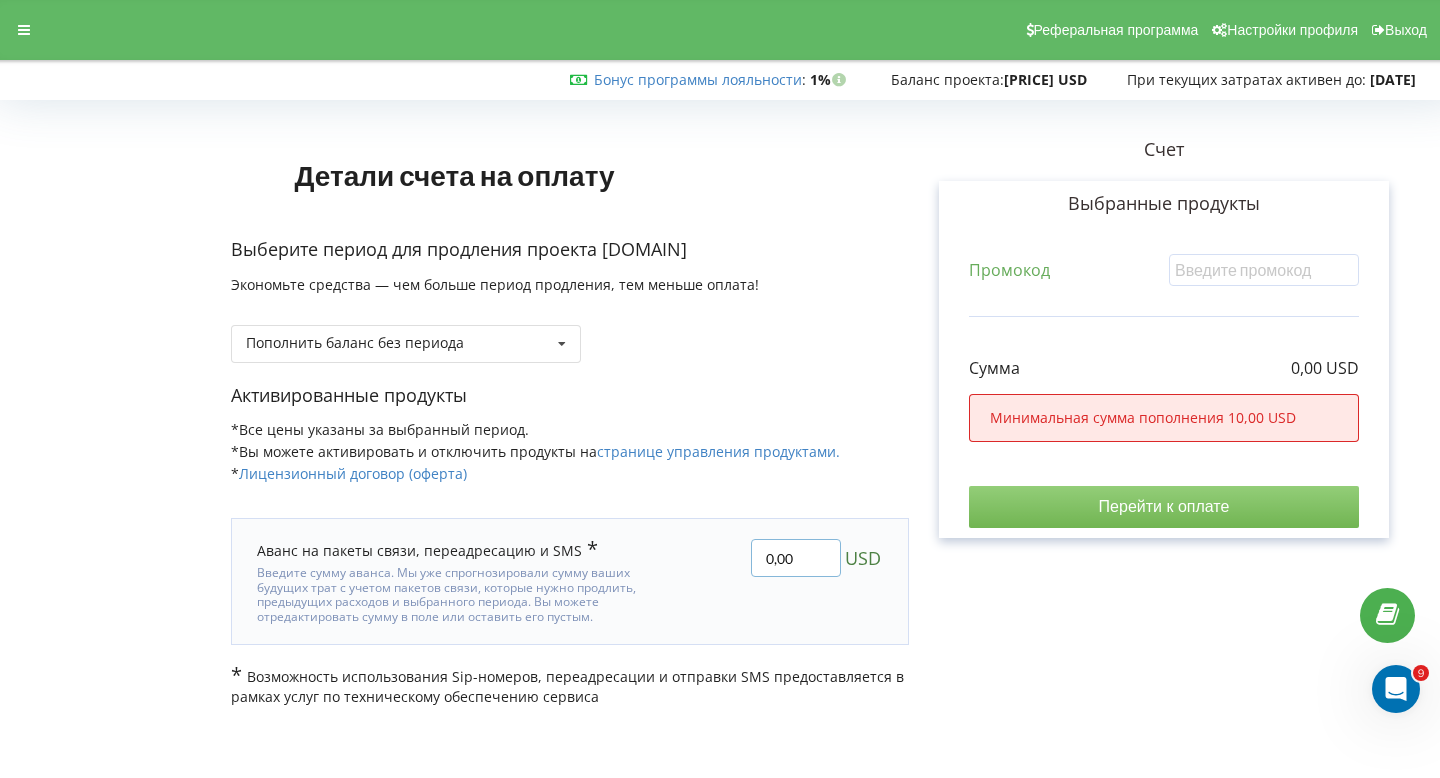 click on "Аванс на пакеты связи, переадресацию и SMS
Введите сумму аванса. Мы уже спрогнозировали сумму ваших будущих трат с учетом пакетов связи, которые нужно продлить, предыдущих расходов и выбранного периода. Вы можете отредактировать сумму в поле или оставить его пустым." at bounding box center (570, 581) 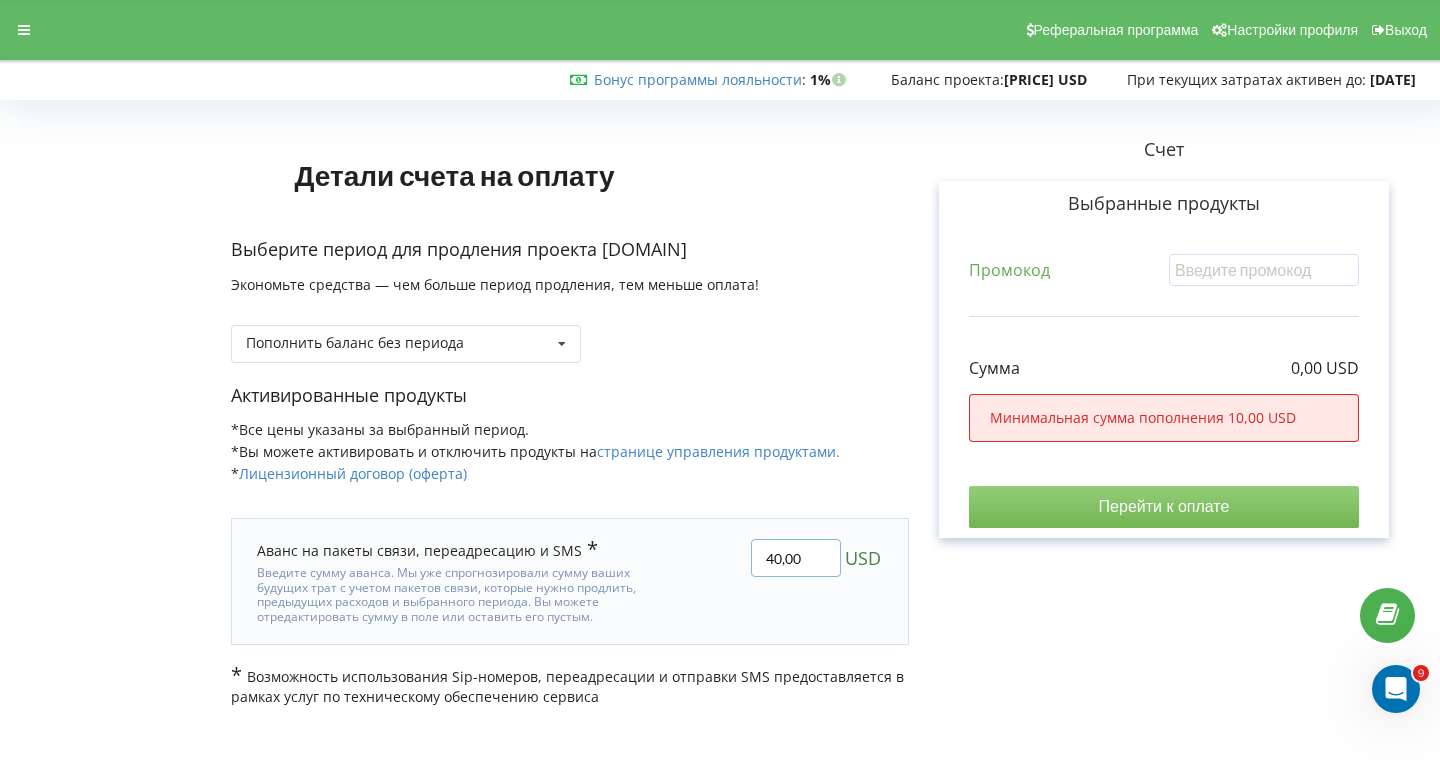 type on "40,00" 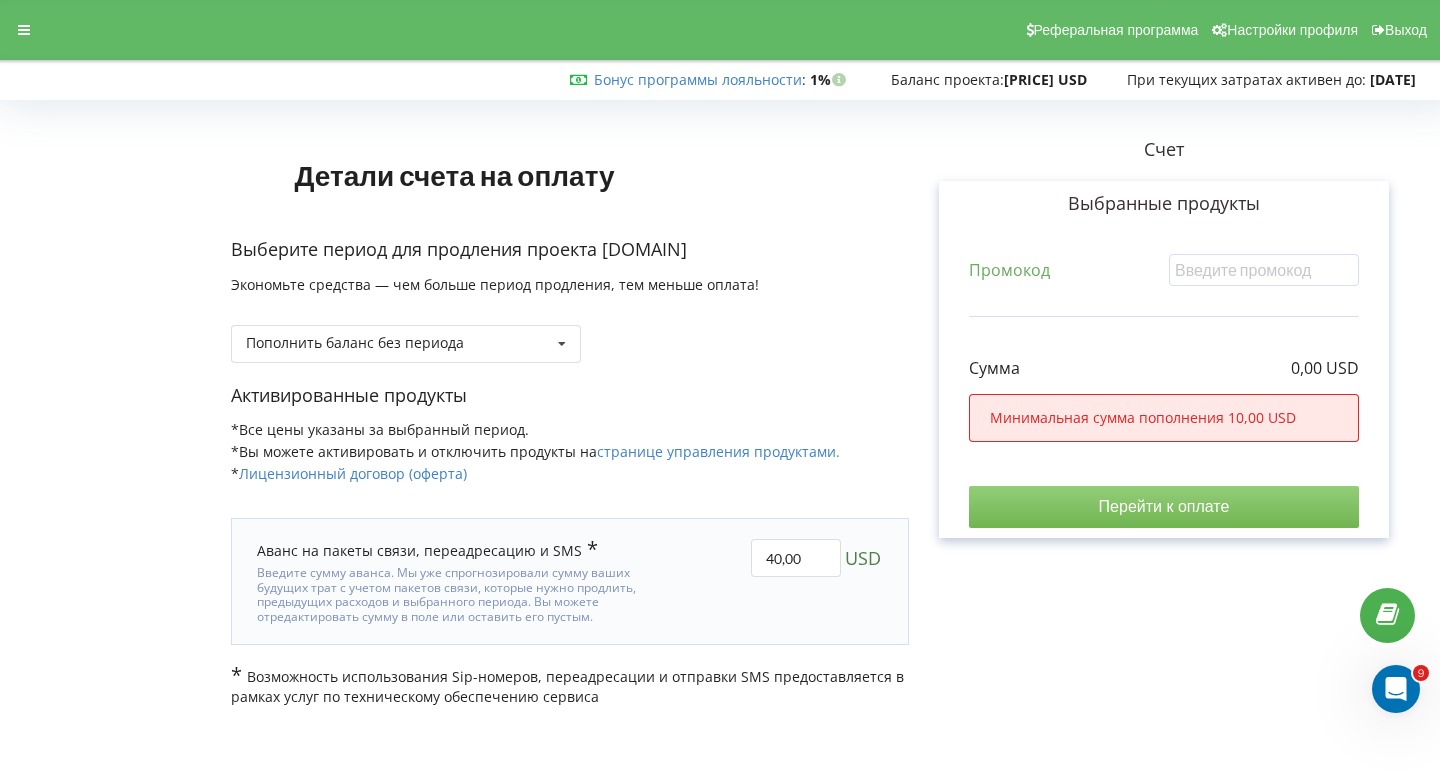 click on "Детали счета на оплату
Выберите период для продления проекта  shaqyr.kz
Экономьте средства — чем больше период продления, тем меньше оплата!
Пополнить баланс без периода" at bounding box center [720, 407] 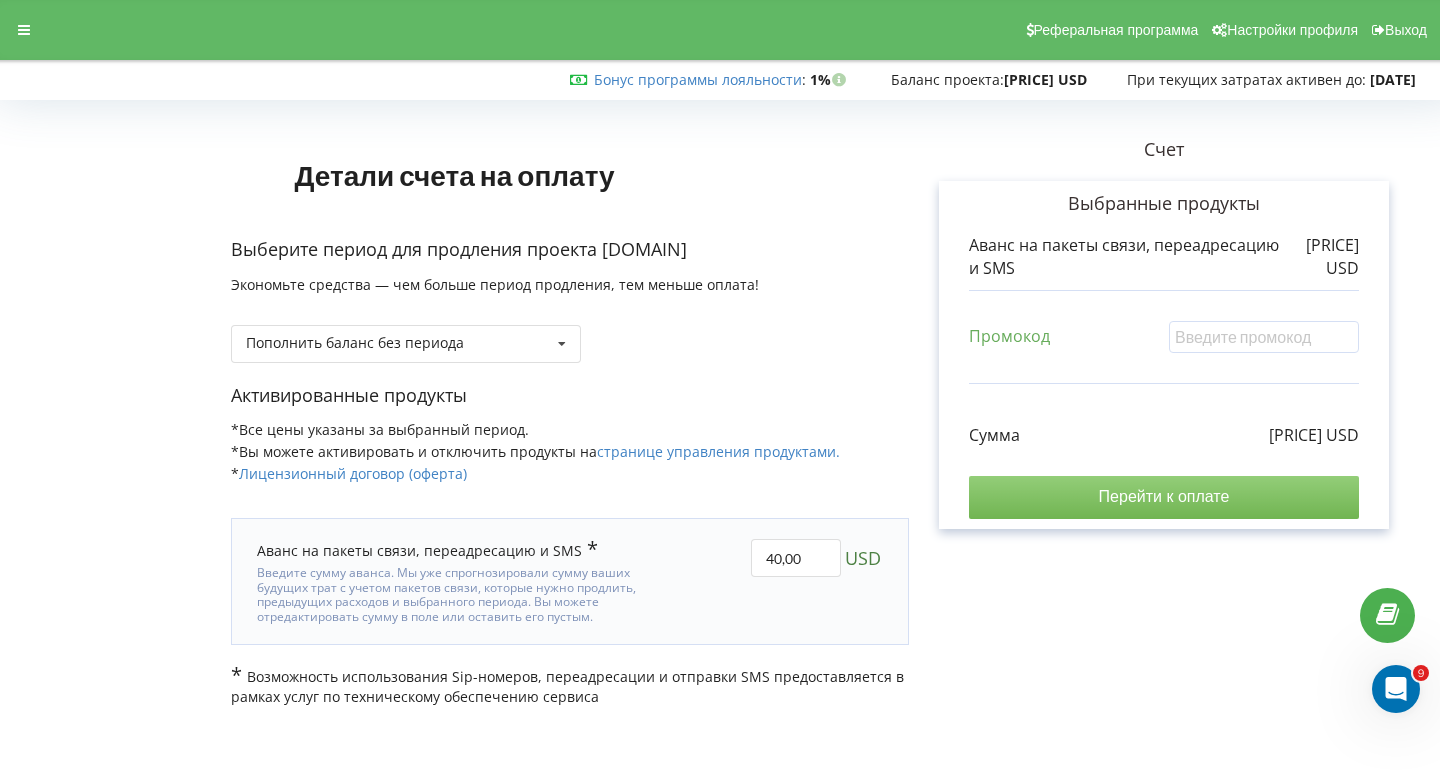 click on "Перейти к оплате" at bounding box center [1164, 497] 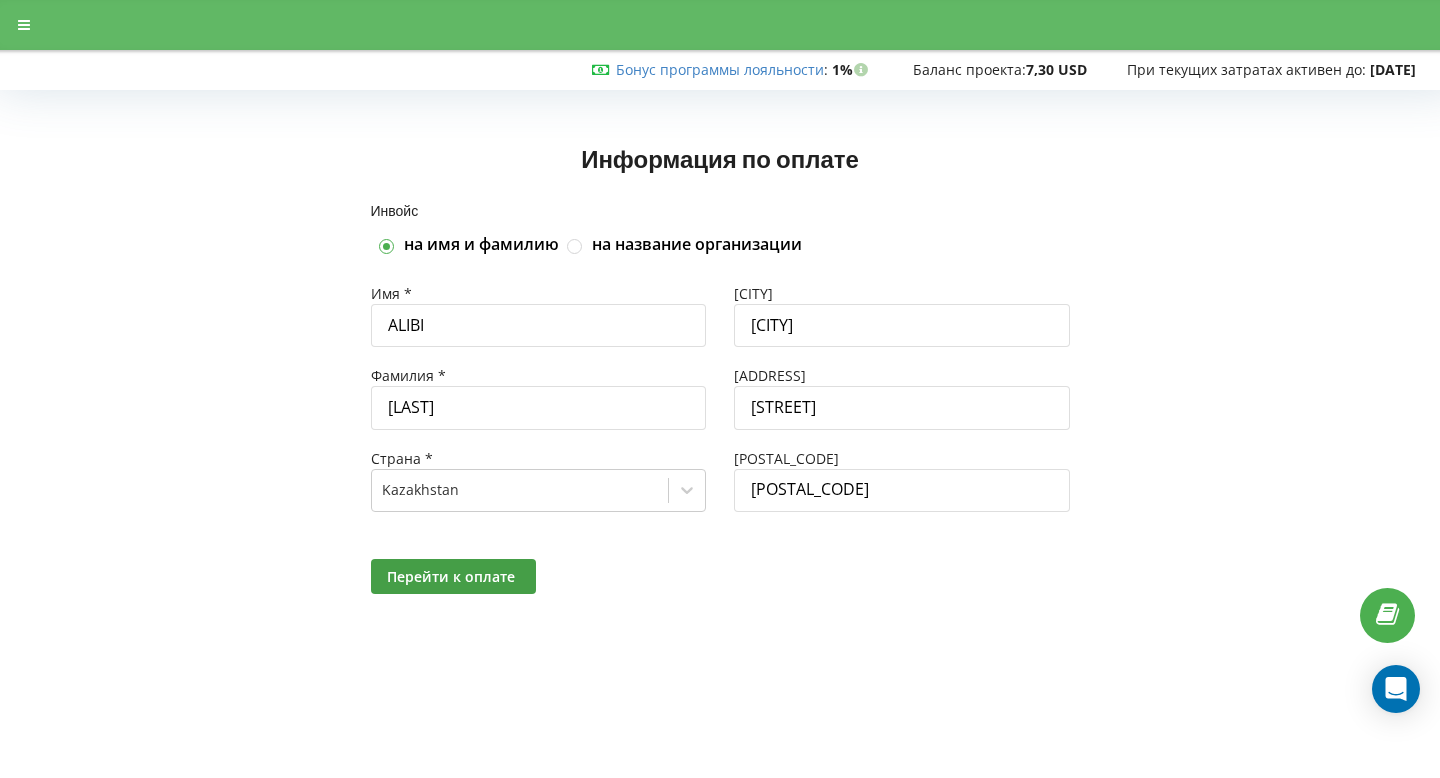scroll, scrollTop: 0, scrollLeft: 0, axis: both 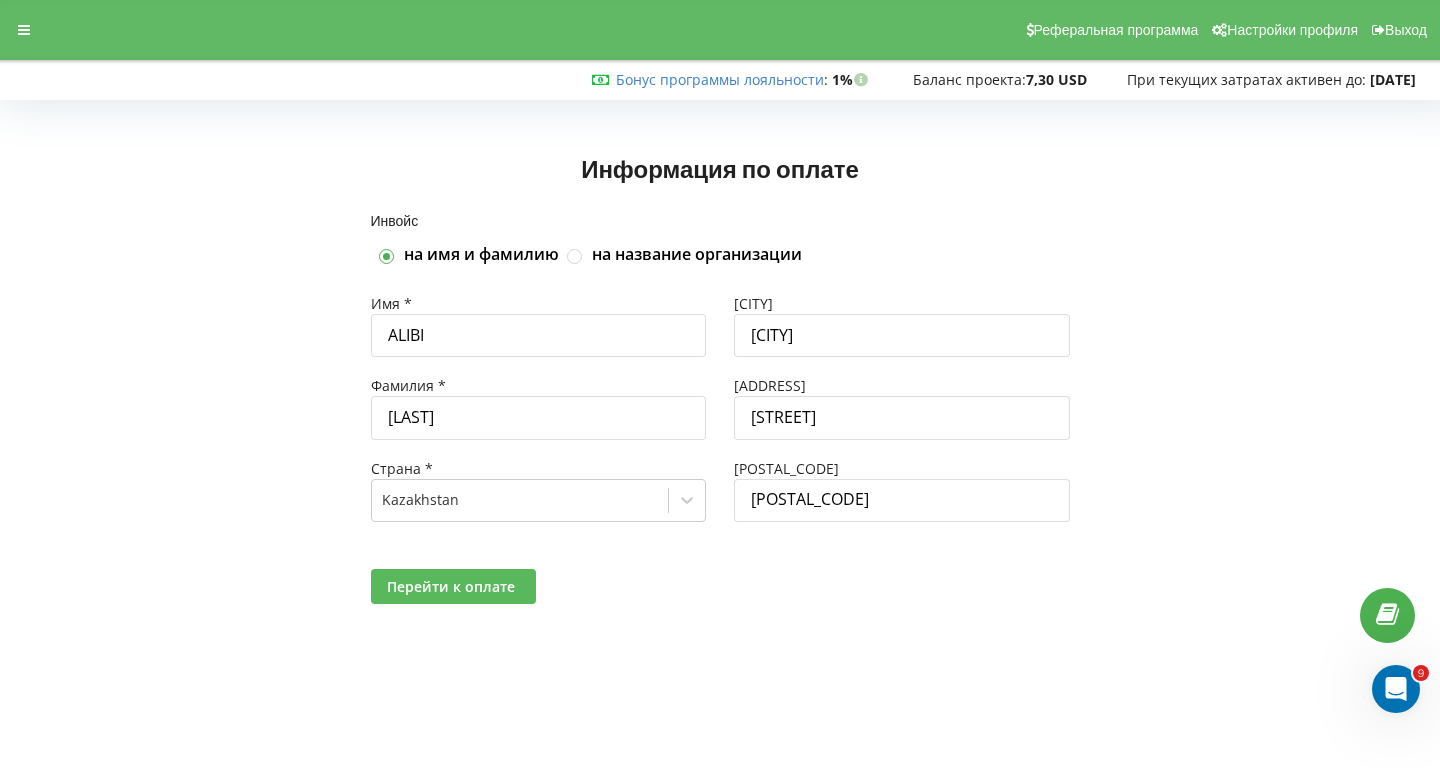 click on "Перейти к оплате" at bounding box center (453, 586) 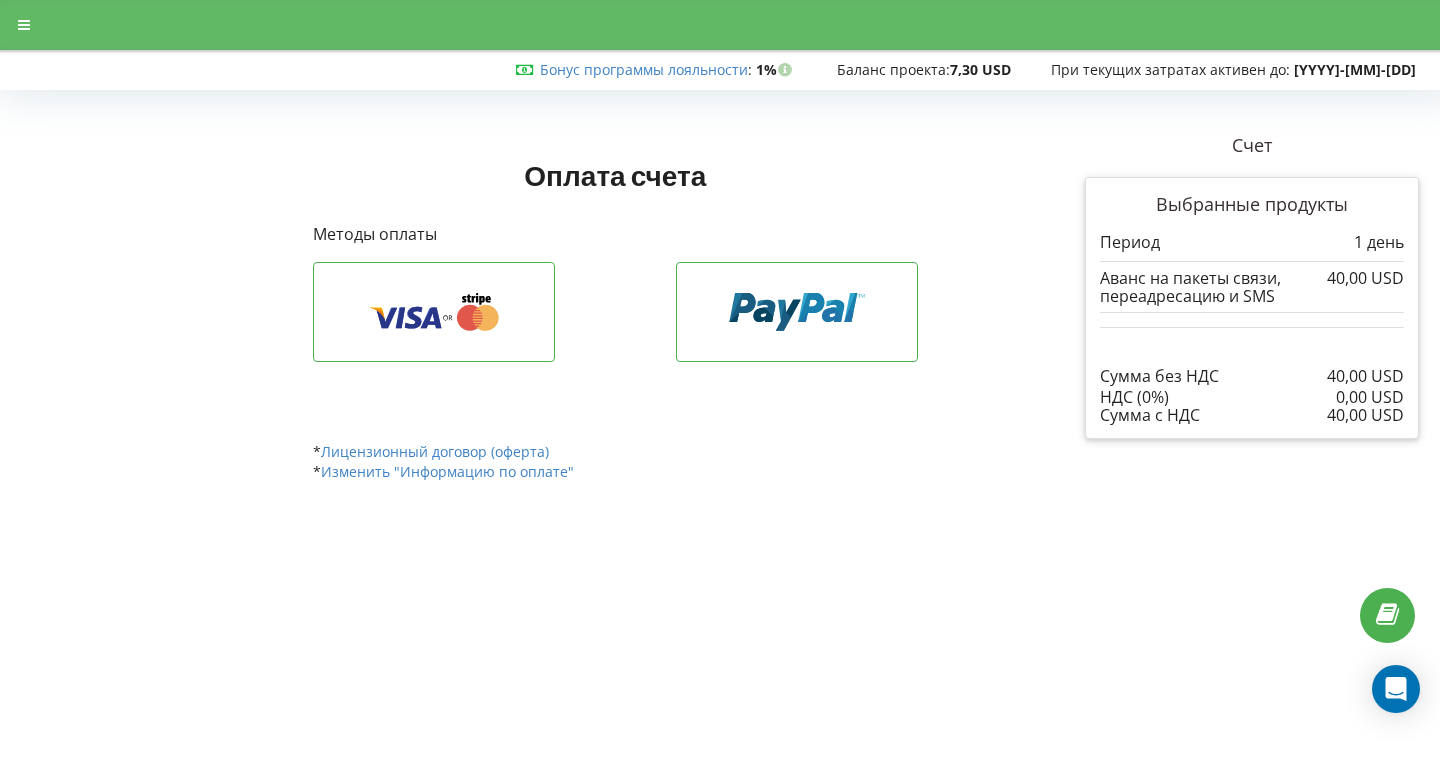 scroll, scrollTop: 0, scrollLeft: 0, axis: both 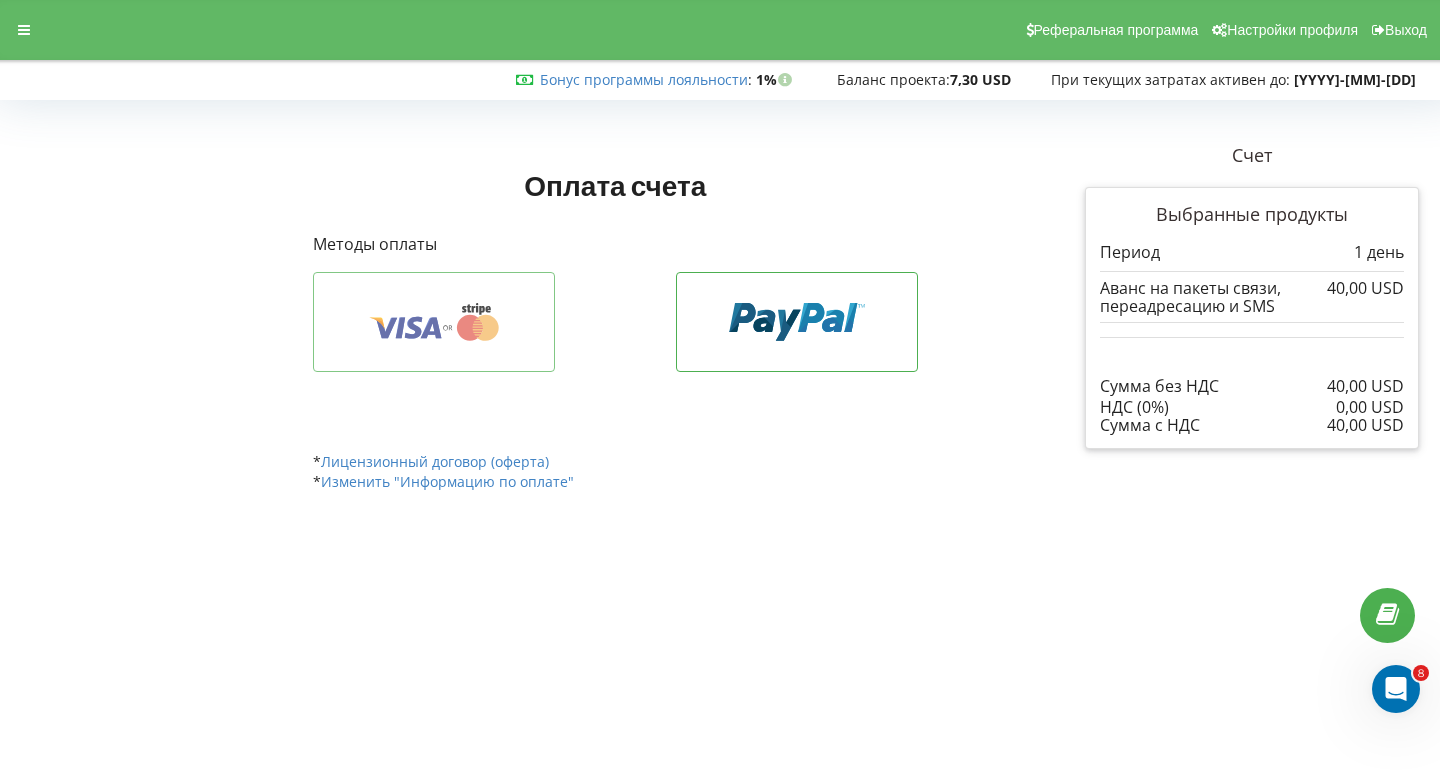 click 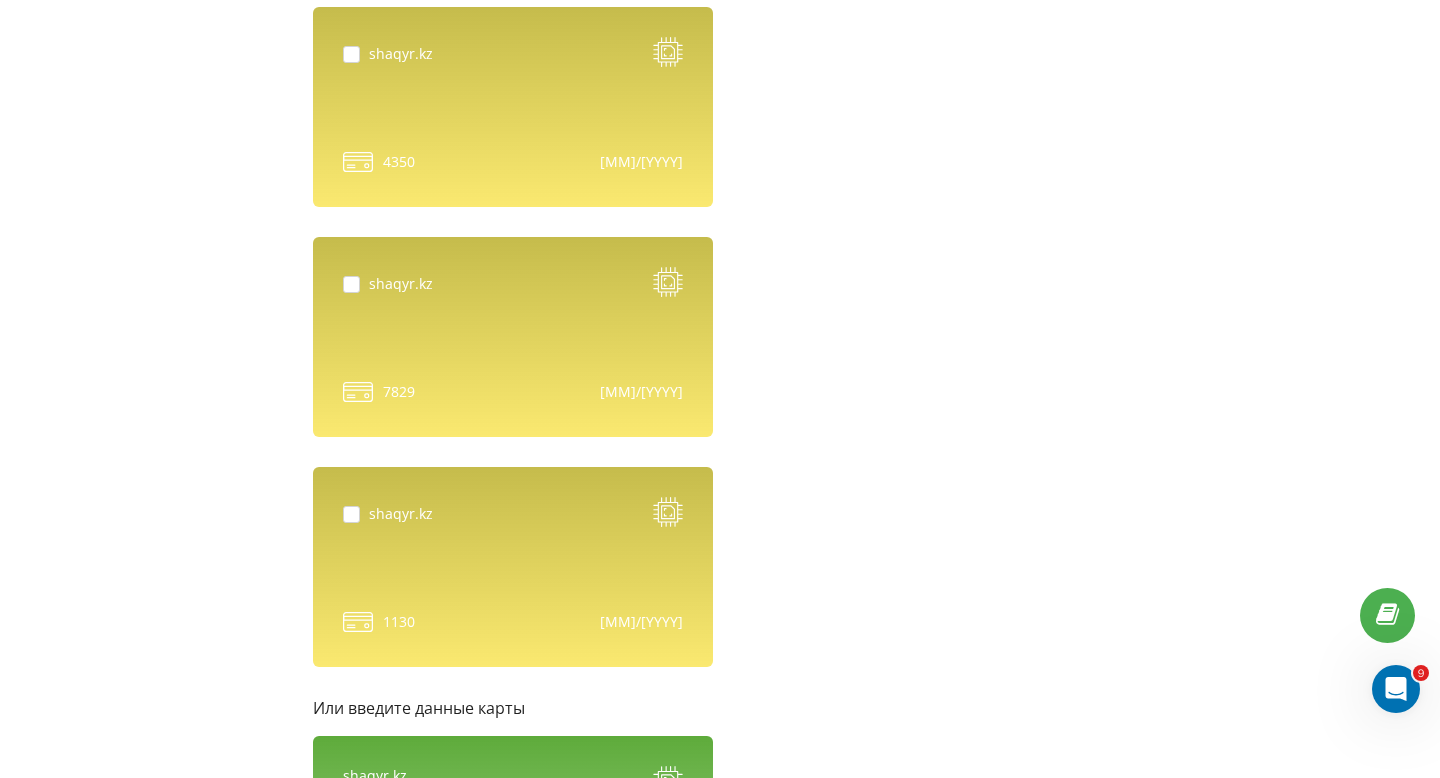 scroll, scrollTop: 1342, scrollLeft: 0, axis: vertical 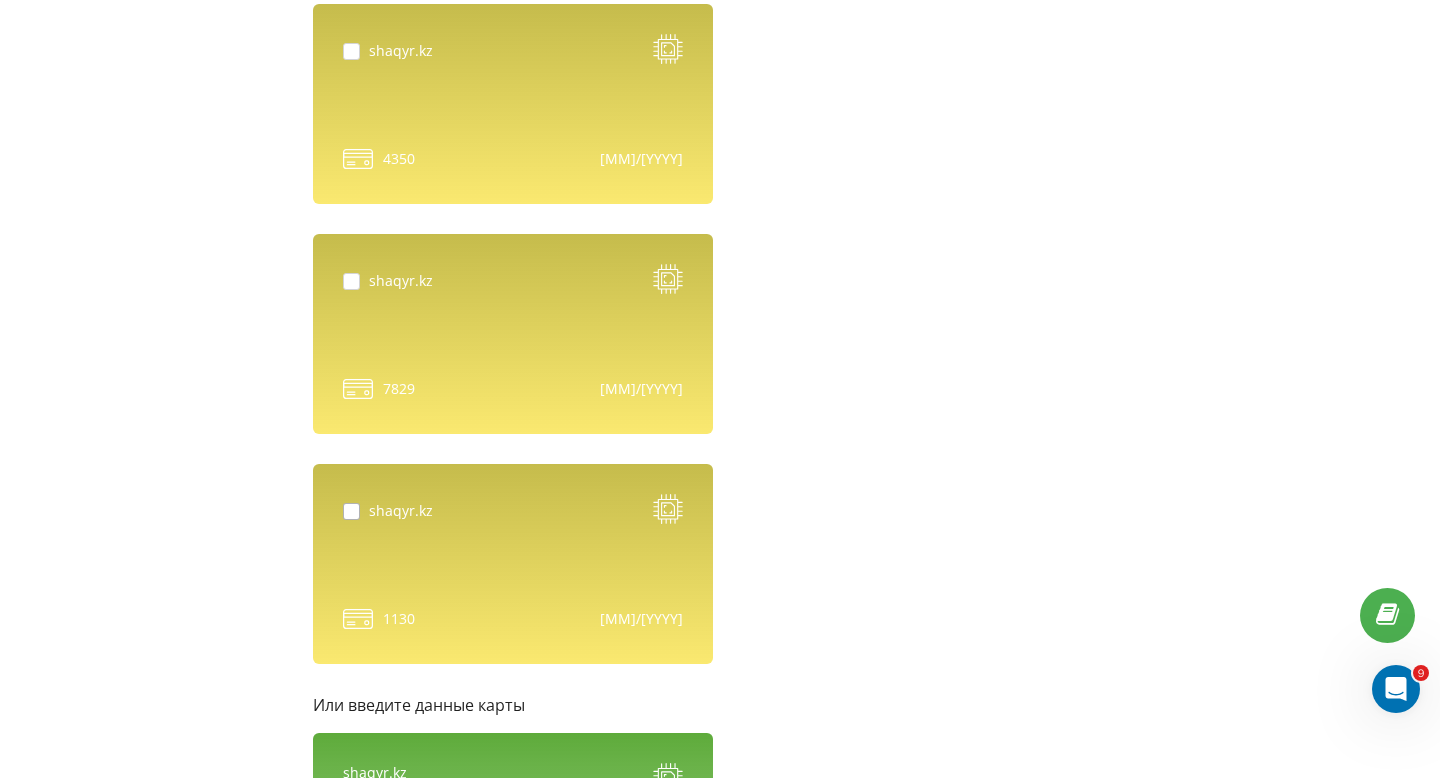 click at bounding box center [356, 503] 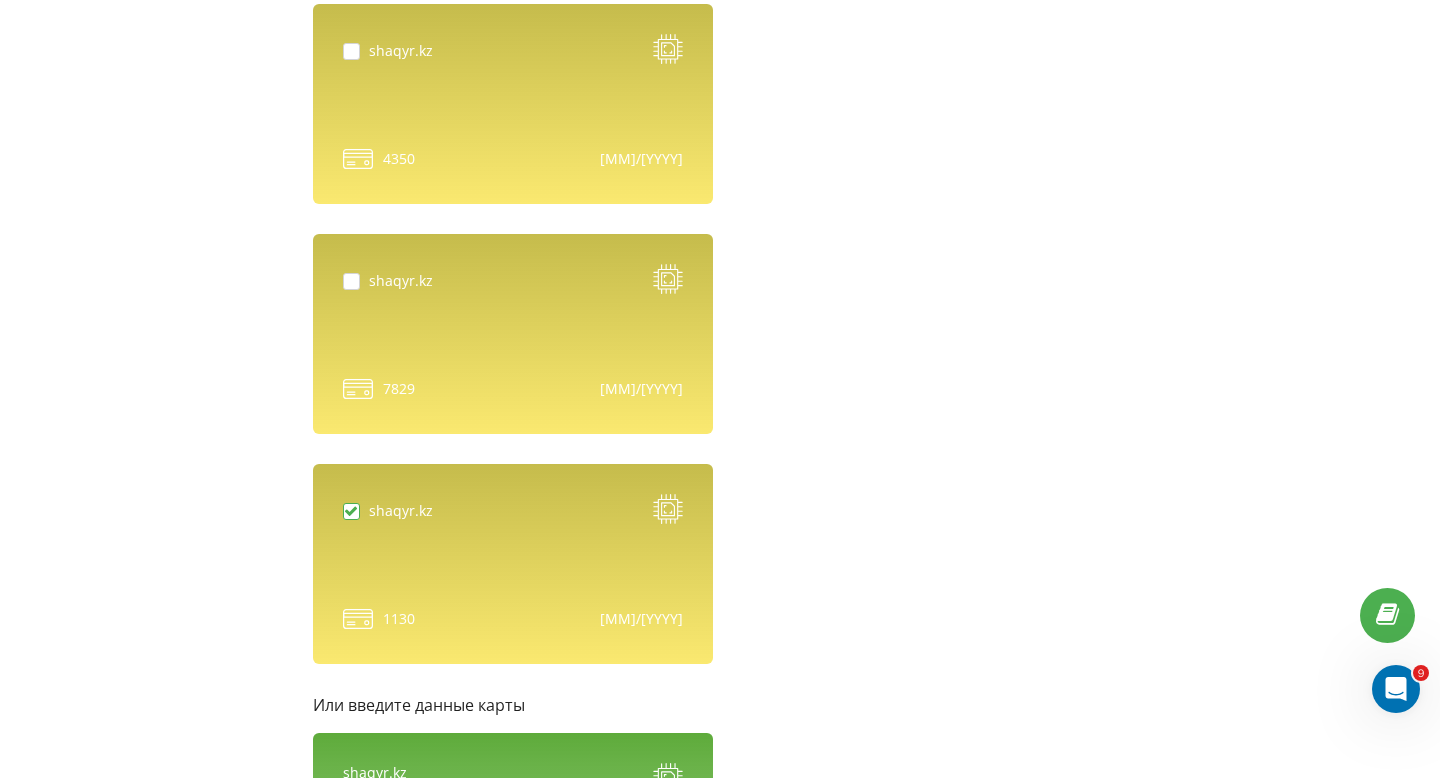 scroll, scrollTop: 1756, scrollLeft: 0, axis: vertical 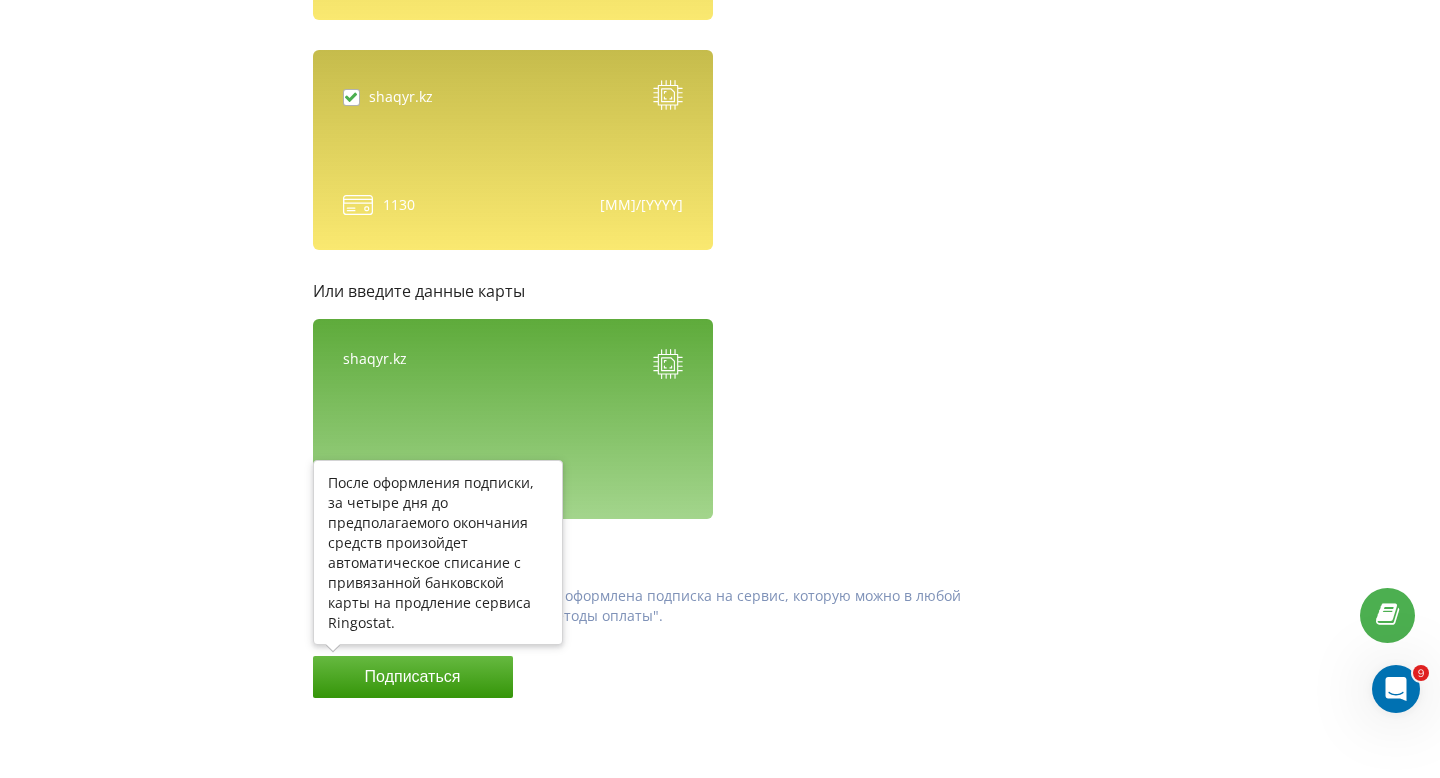 click on "Подписаться" at bounding box center [413, 677] 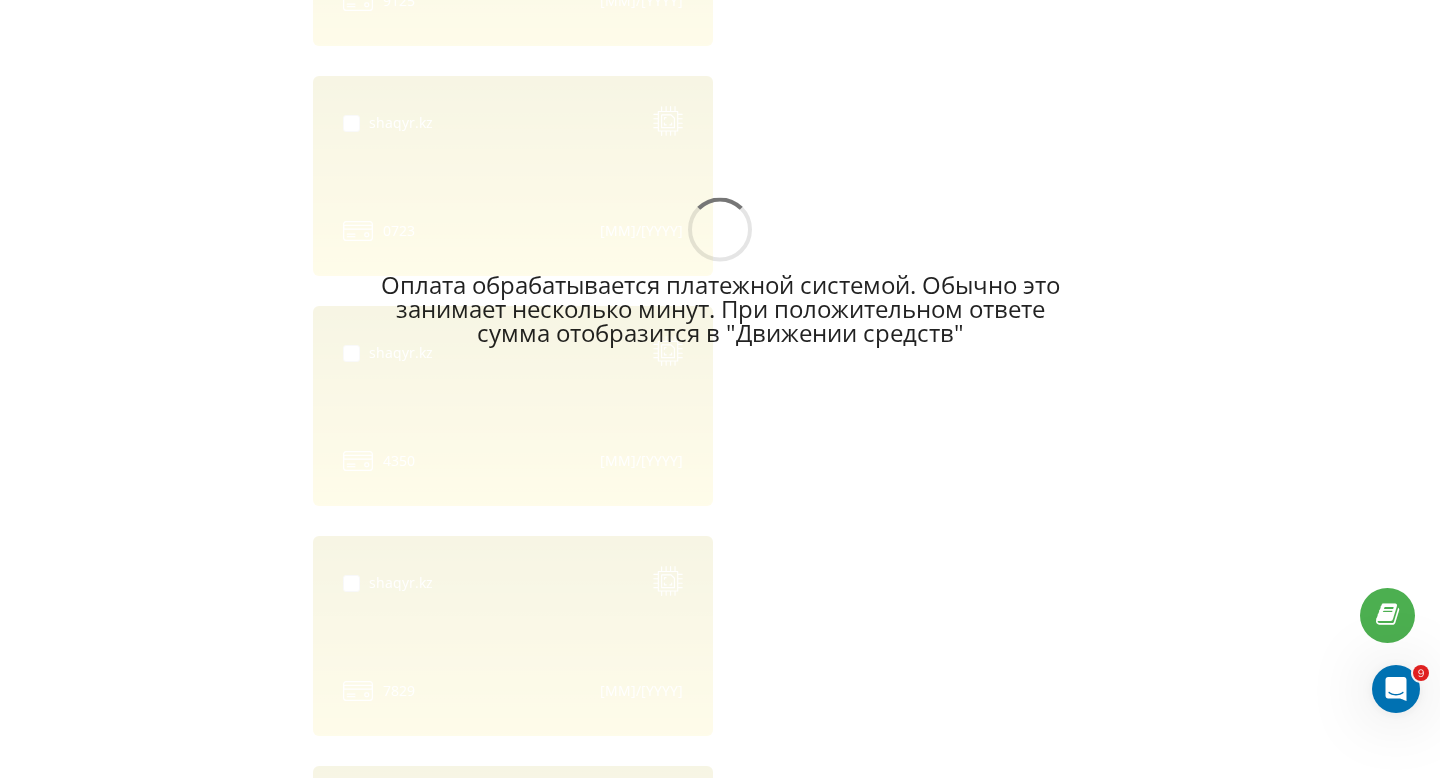 scroll, scrollTop: 895, scrollLeft: 0, axis: vertical 